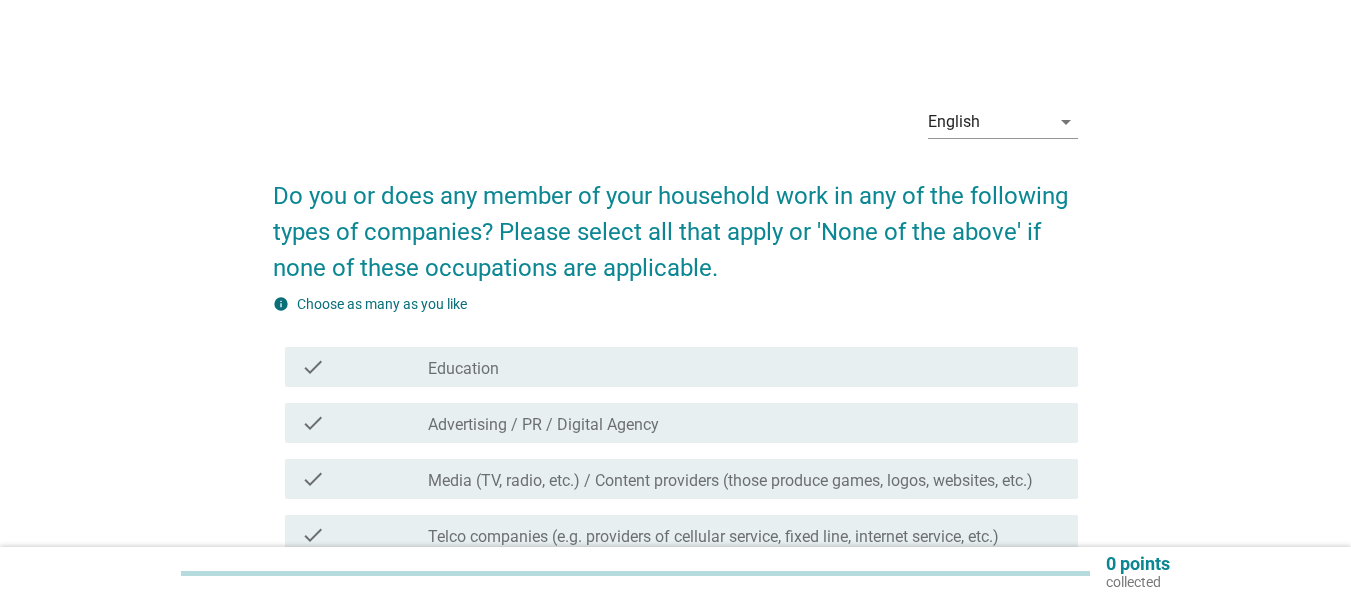 scroll, scrollTop: 0, scrollLeft: 0, axis: both 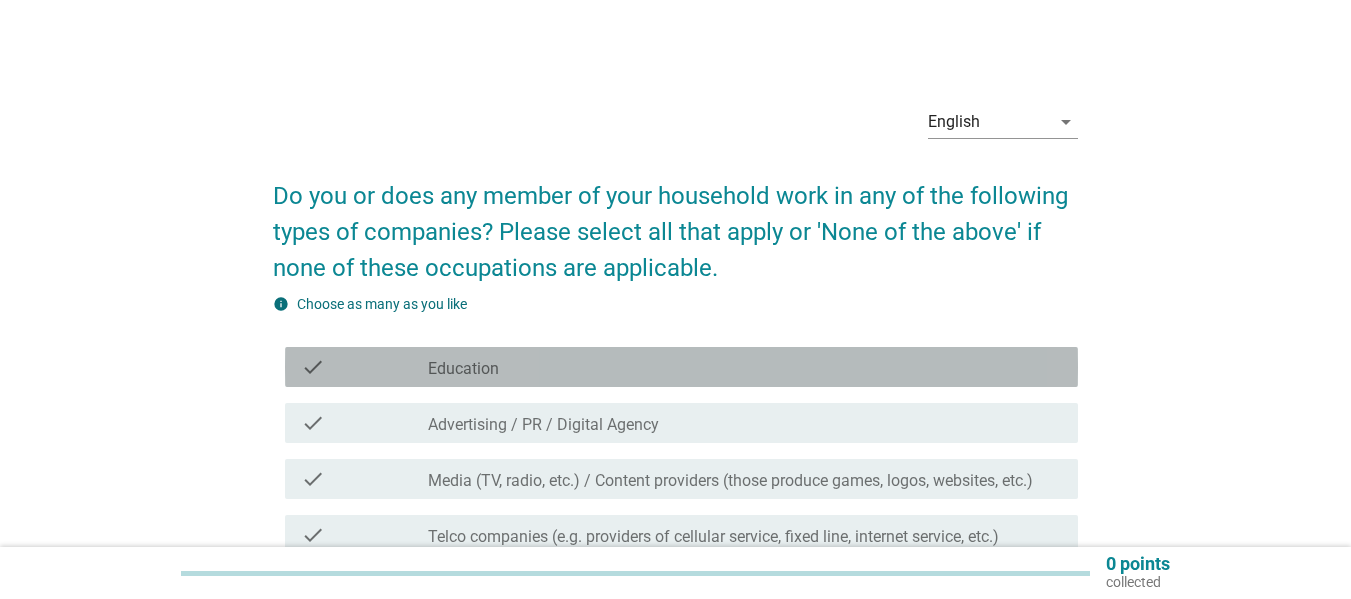 click on "check_box_outline_blank Education" at bounding box center (745, 367) 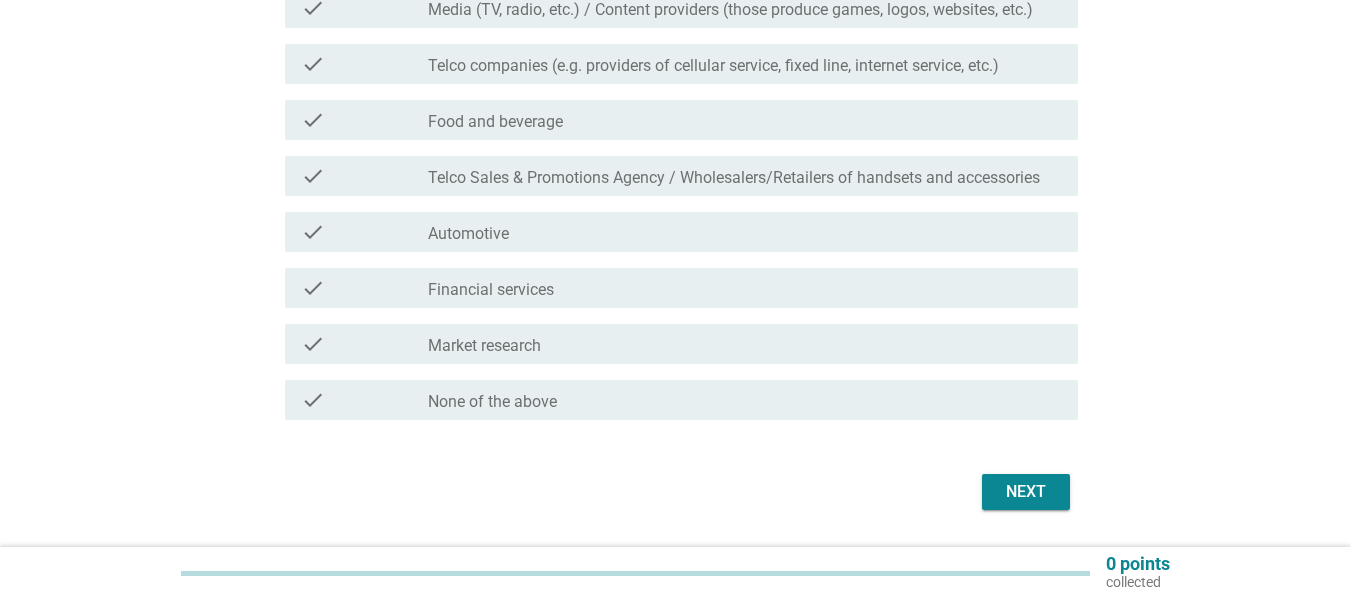 scroll, scrollTop: 530, scrollLeft: 0, axis: vertical 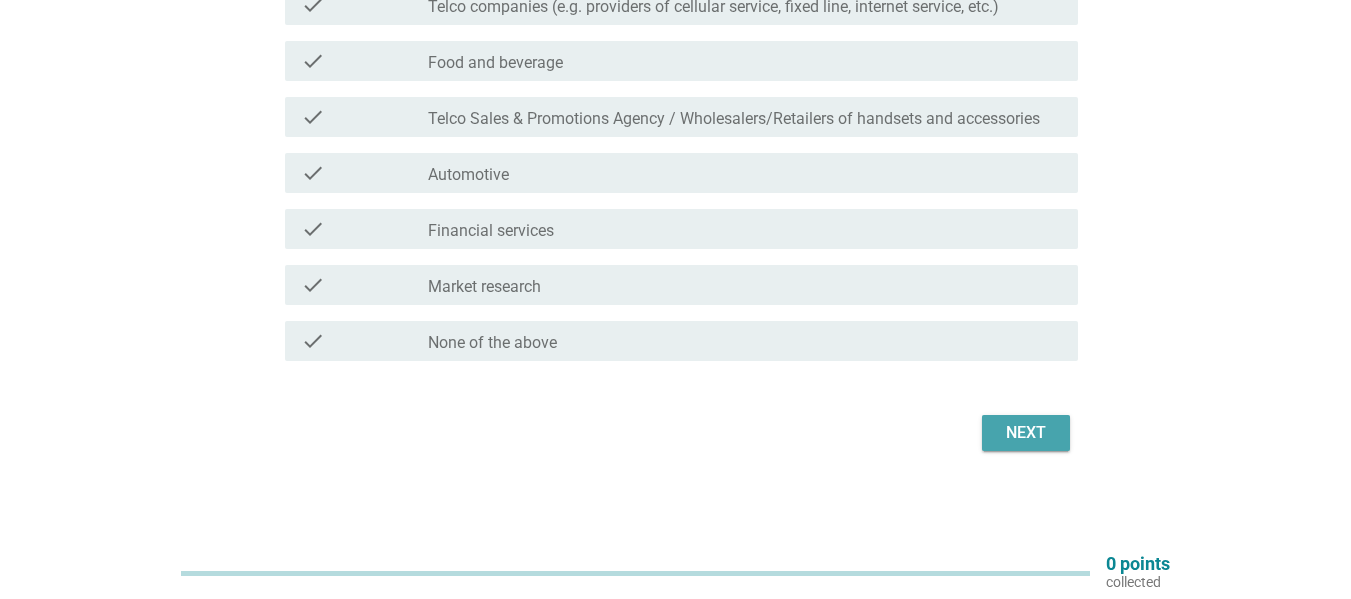 click on "Next" at bounding box center [1026, 433] 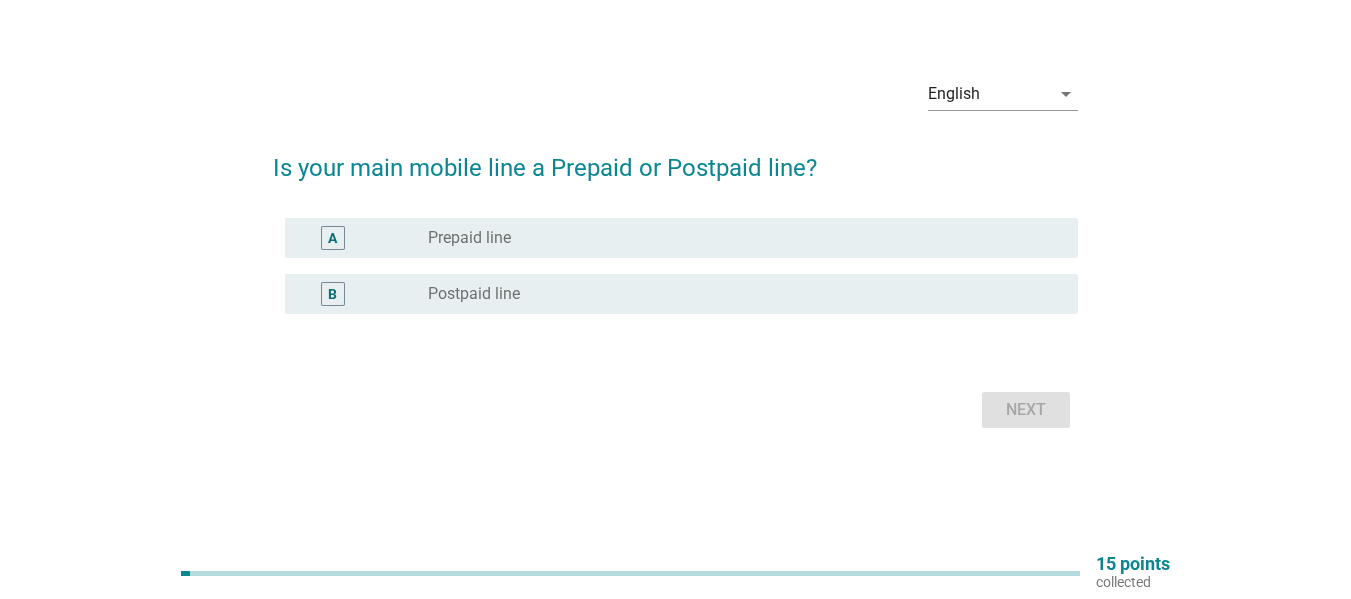scroll, scrollTop: 0, scrollLeft: 0, axis: both 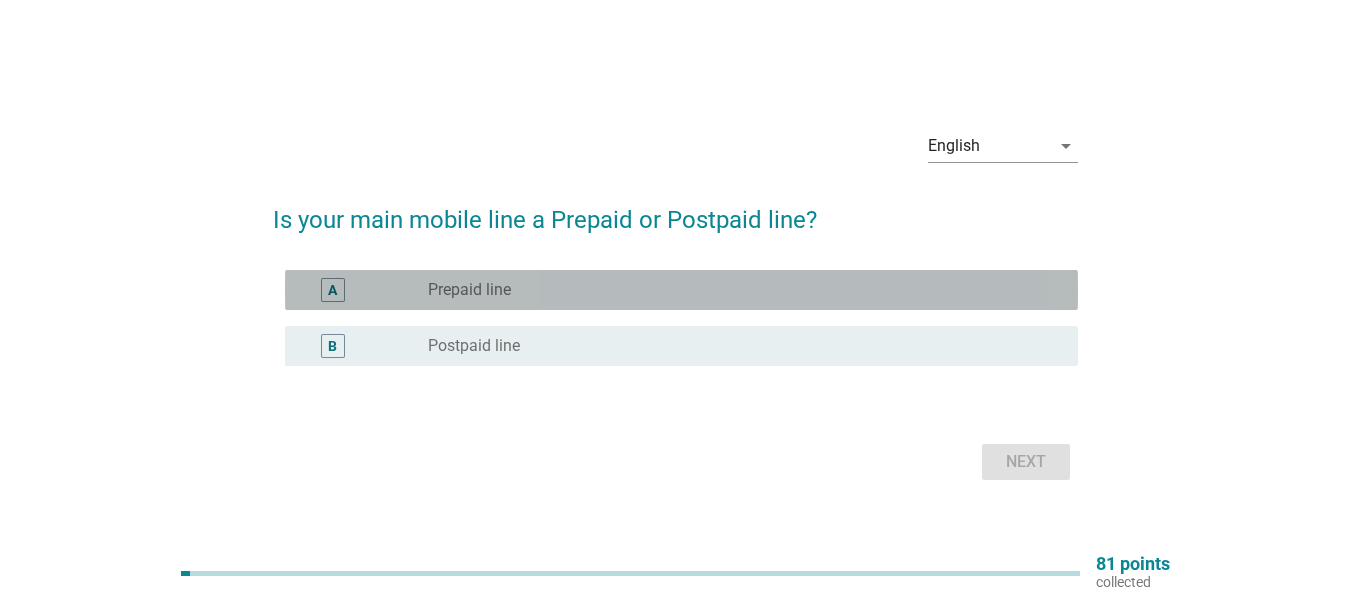click on "radio_button_unchecked Prepaid line" at bounding box center (737, 290) 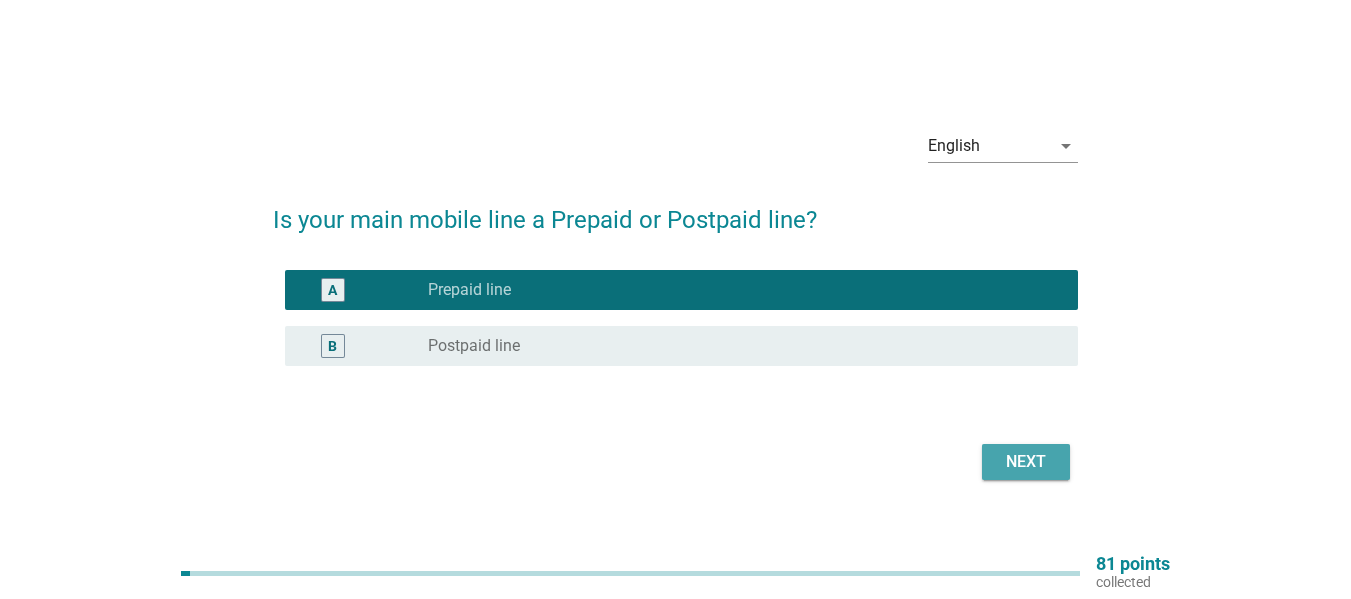 click on "Next" at bounding box center (1026, 462) 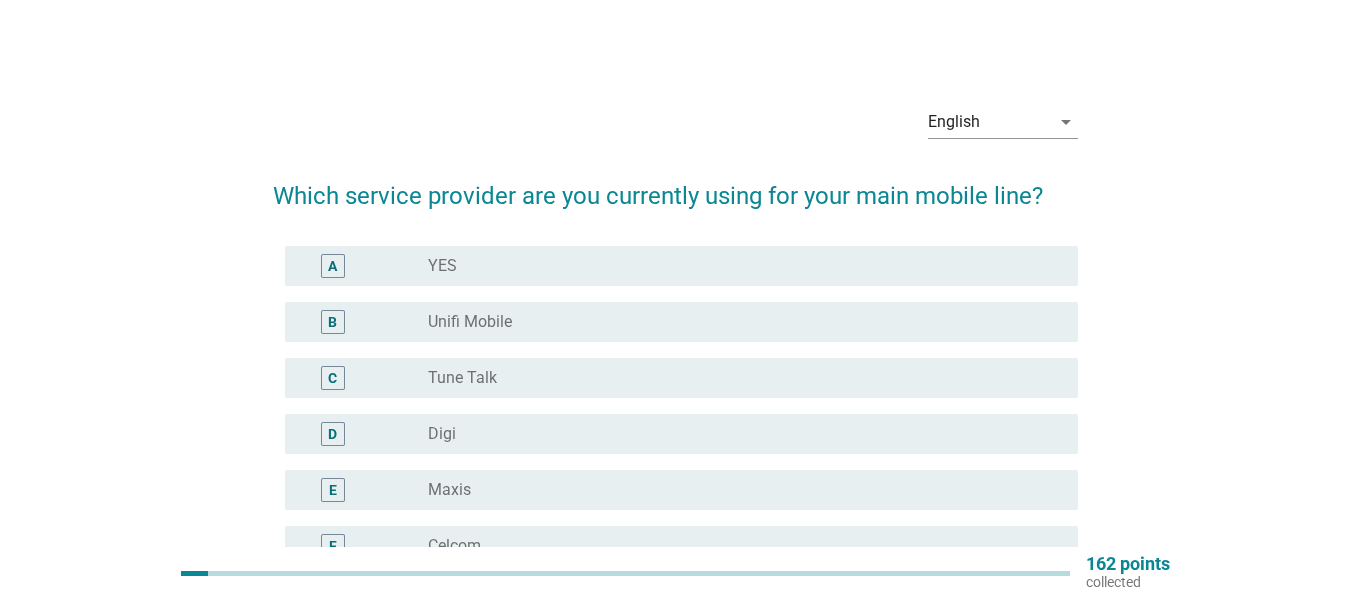 click on "C     radio_button_unchecked Tune Talk" at bounding box center (681, 378) 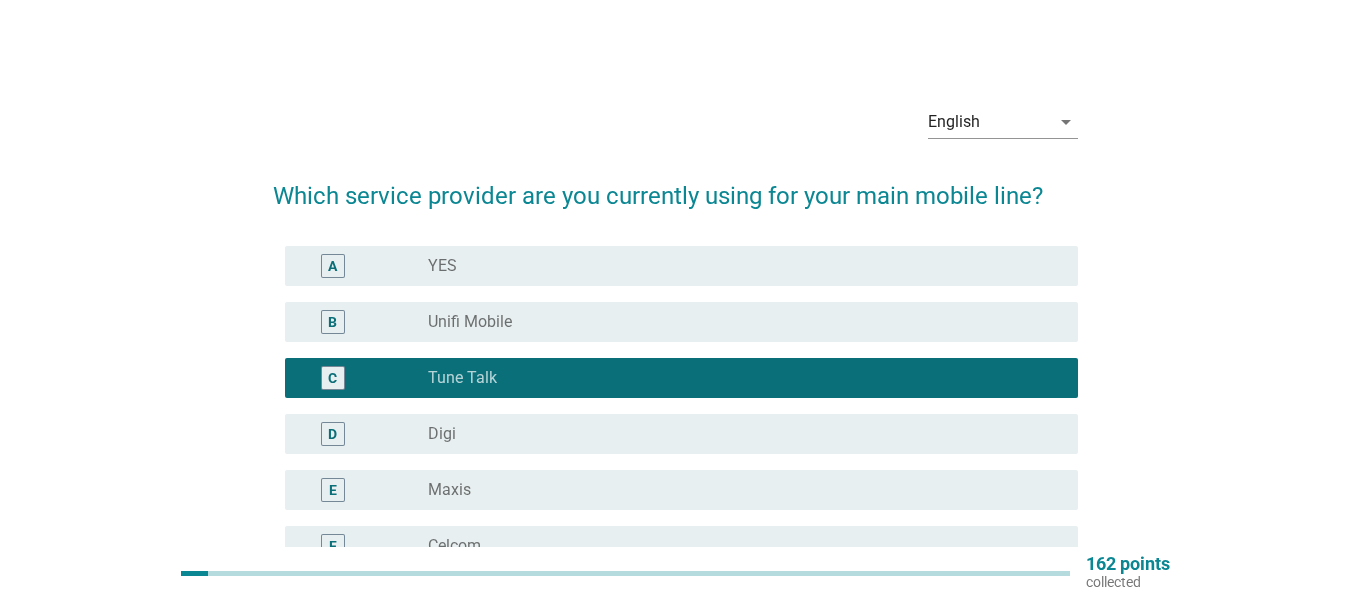 scroll, scrollTop: 515, scrollLeft: 0, axis: vertical 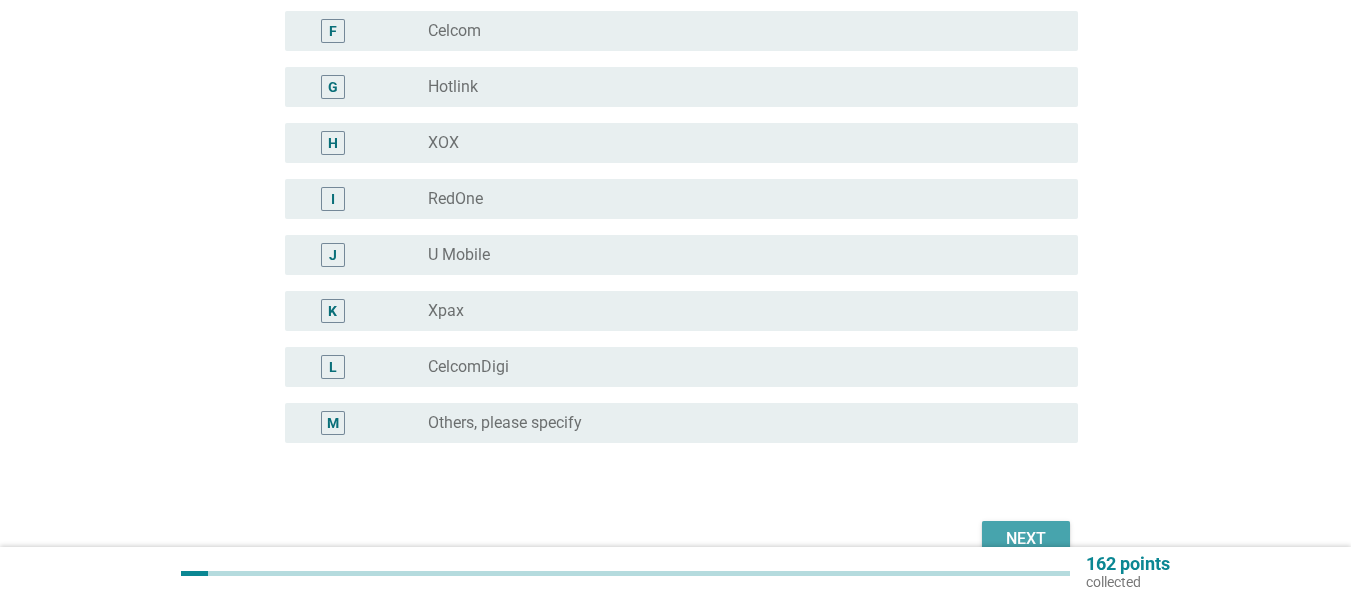 click on "Next" at bounding box center (1026, 539) 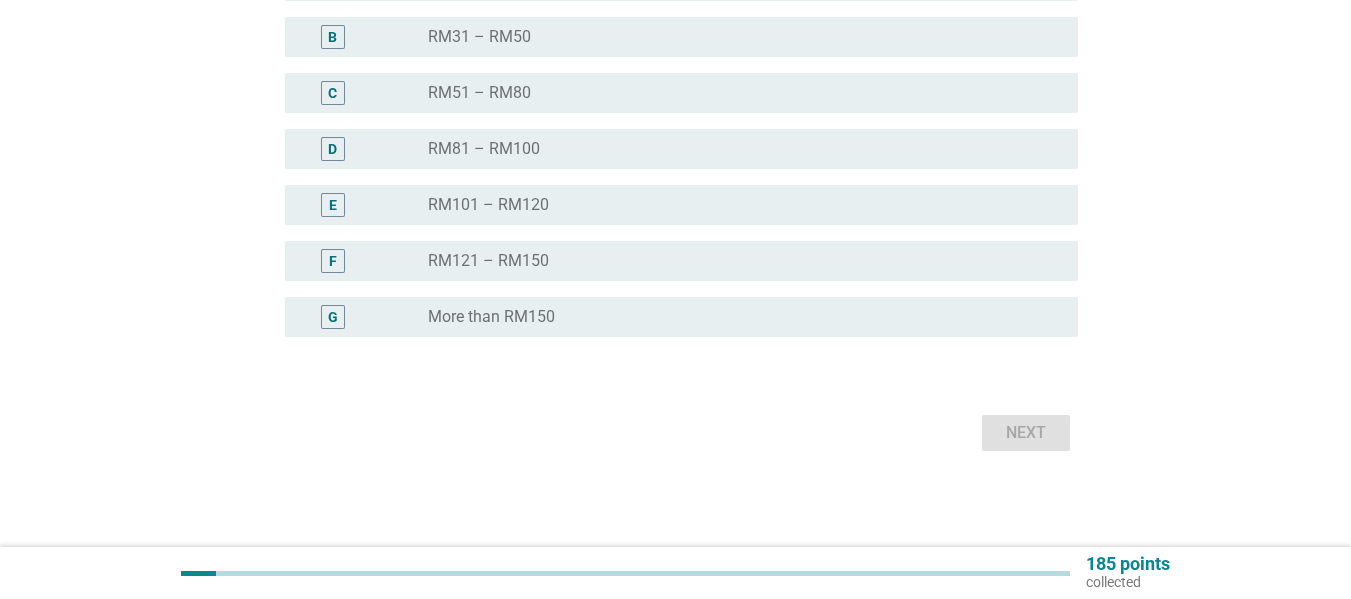 scroll, scrollTop: 0, scrollLeft: 0, axis: both 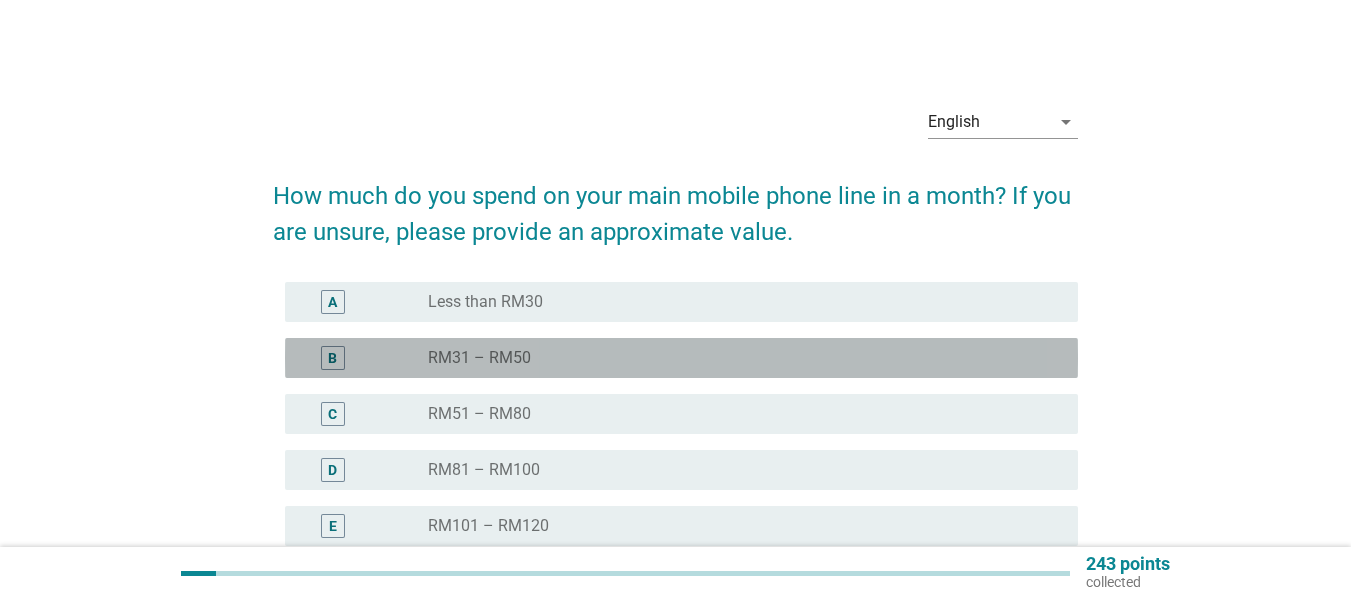 click on "radio_button_unchecked RM31 – RM50" at bounding box center [737, 358] 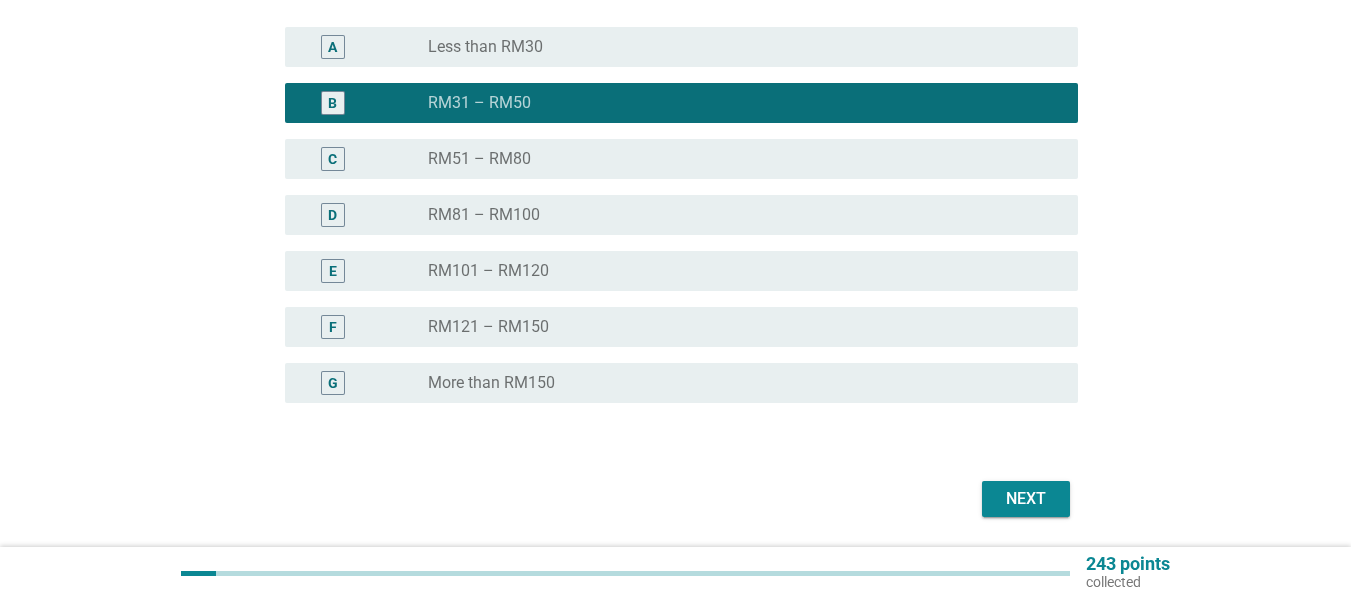 scroll, scrollTop: 321, scrollLeft: 0, axis: vertical 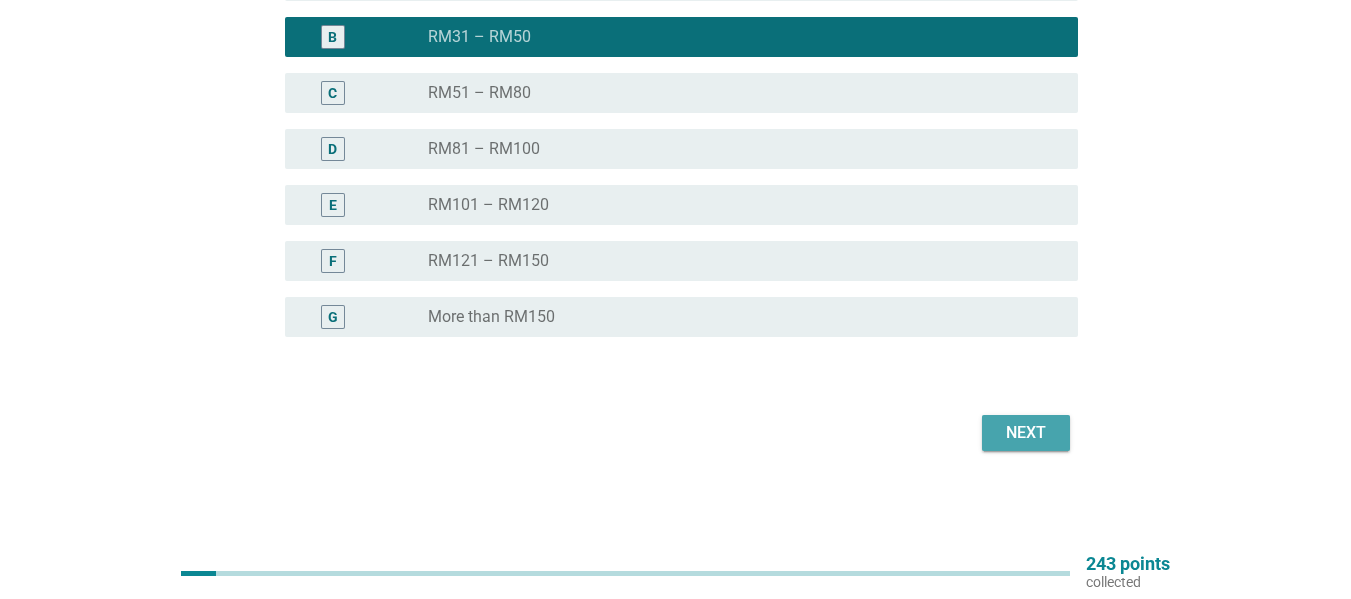 click on "Next" at bounding box center [1026, 433] 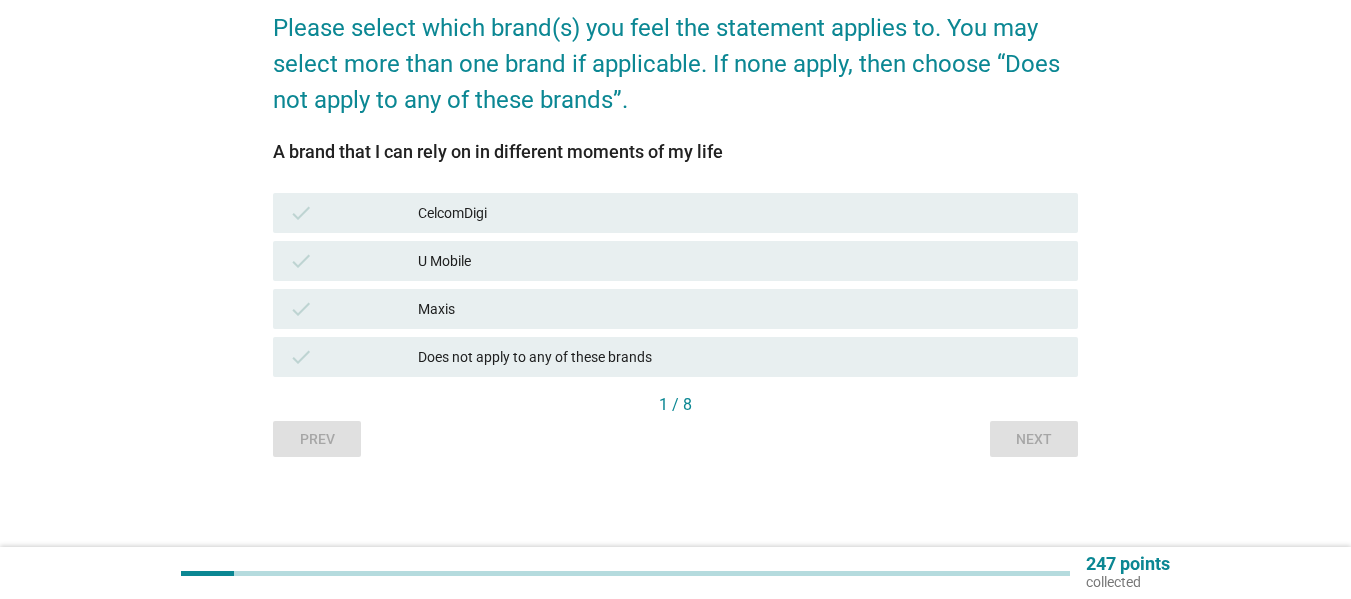 scroll, scrollTop: 0, scrollLeft: 0, axis: both 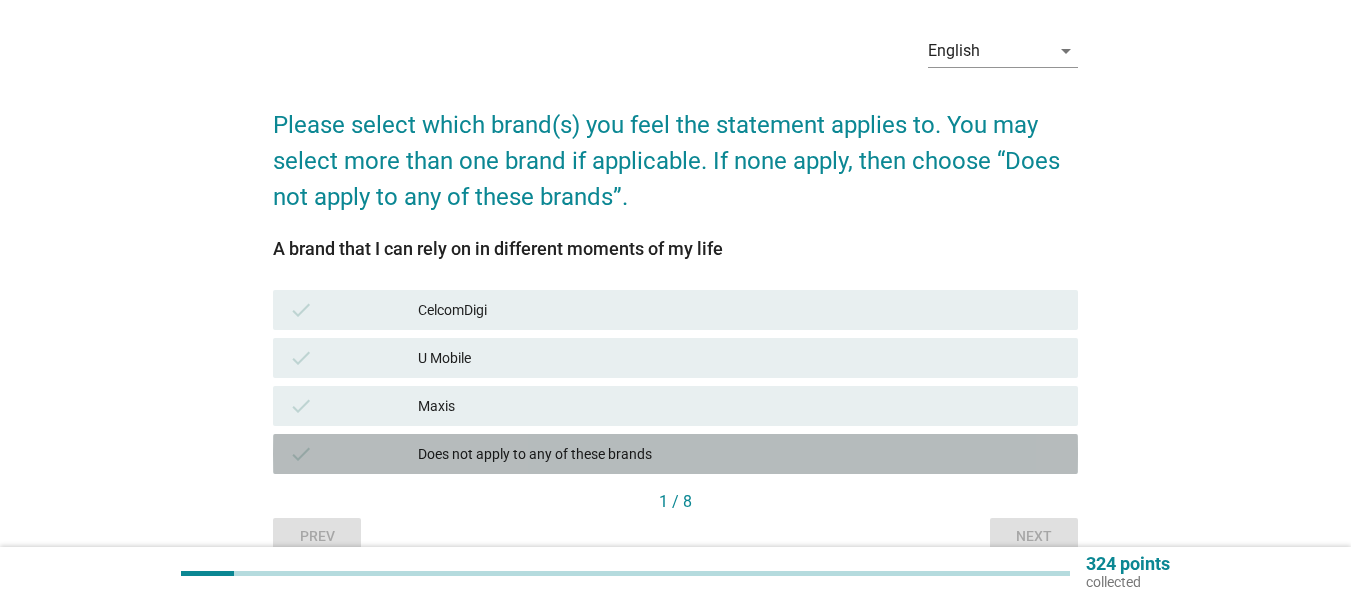 click on "Does not apply to any of these brands" at bounding box center [740, 454] 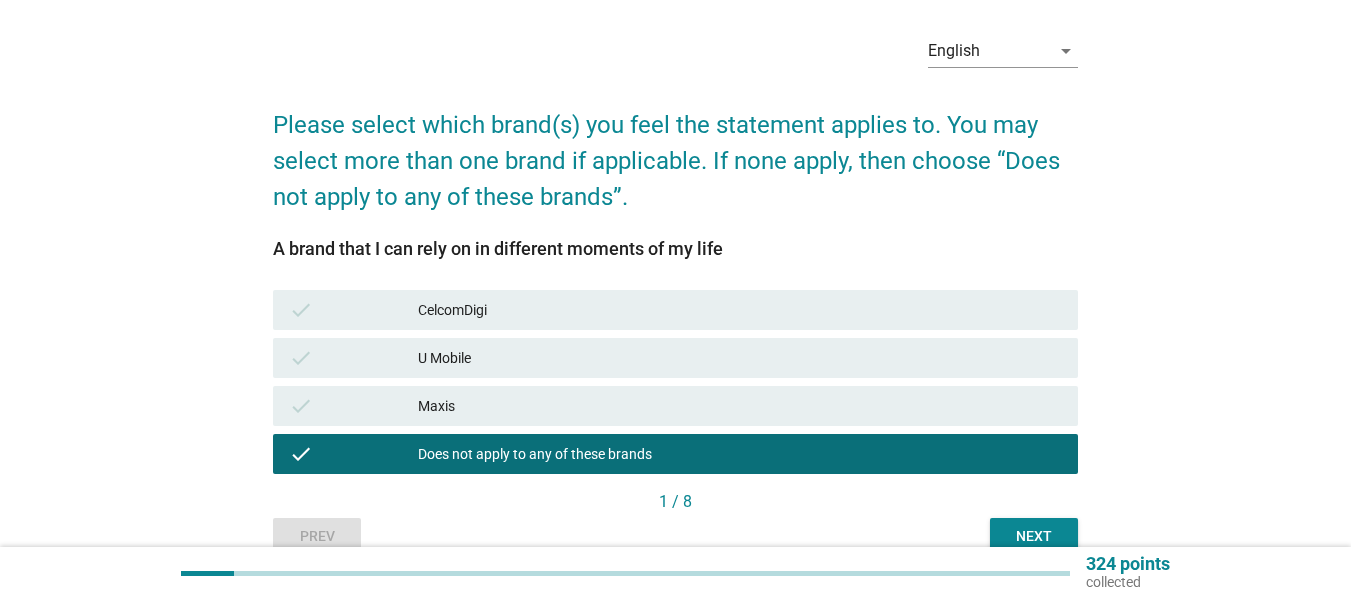 scroll, scrollTop: 168, scrollLeft: 0, axis: vertical 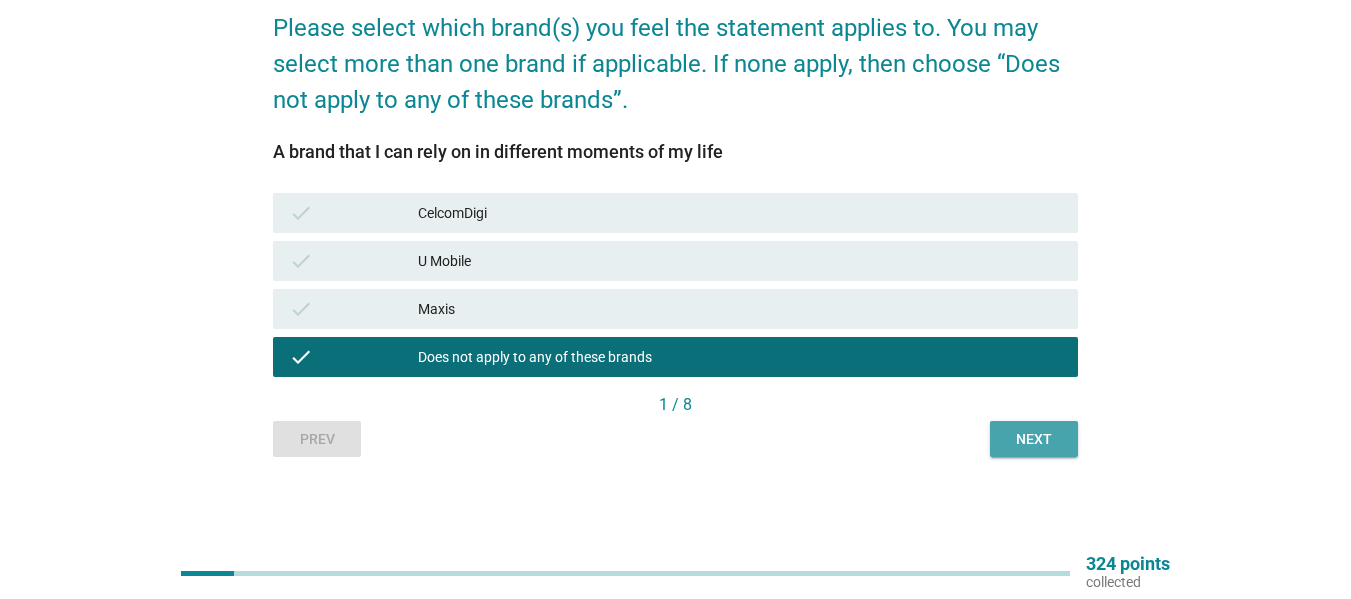 click on "Next" at bounding box center [1034, 439] 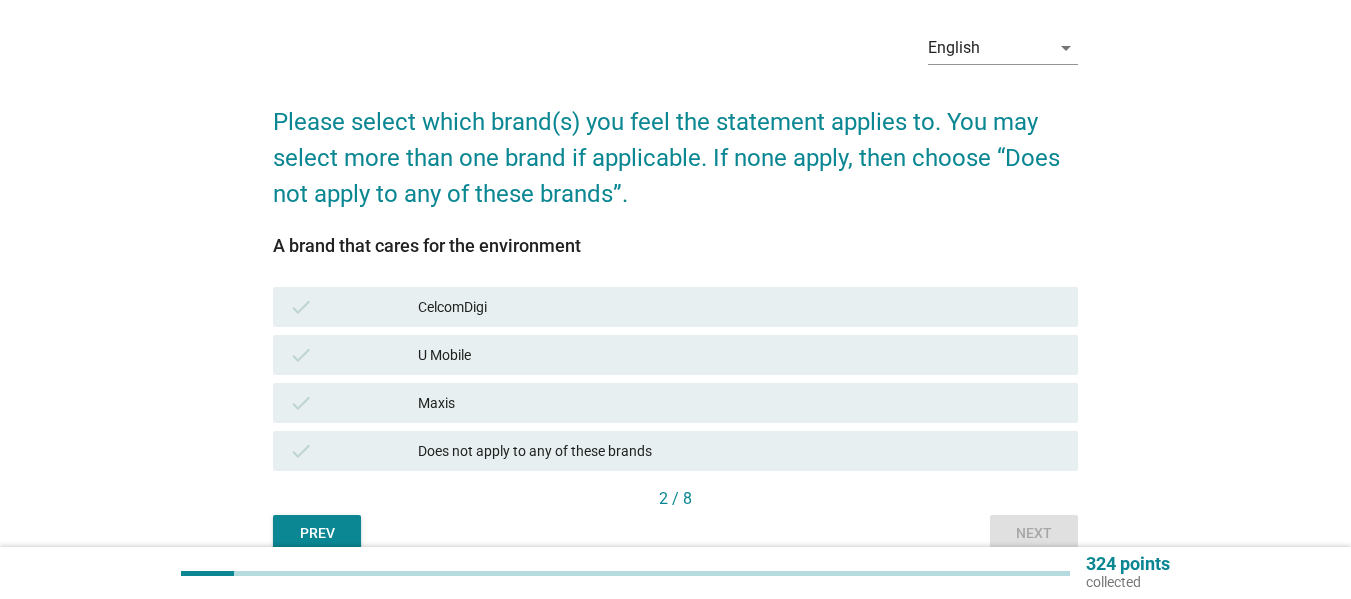 scroll, scrollTop: 75, scrollLeft: 0, axis: vertical 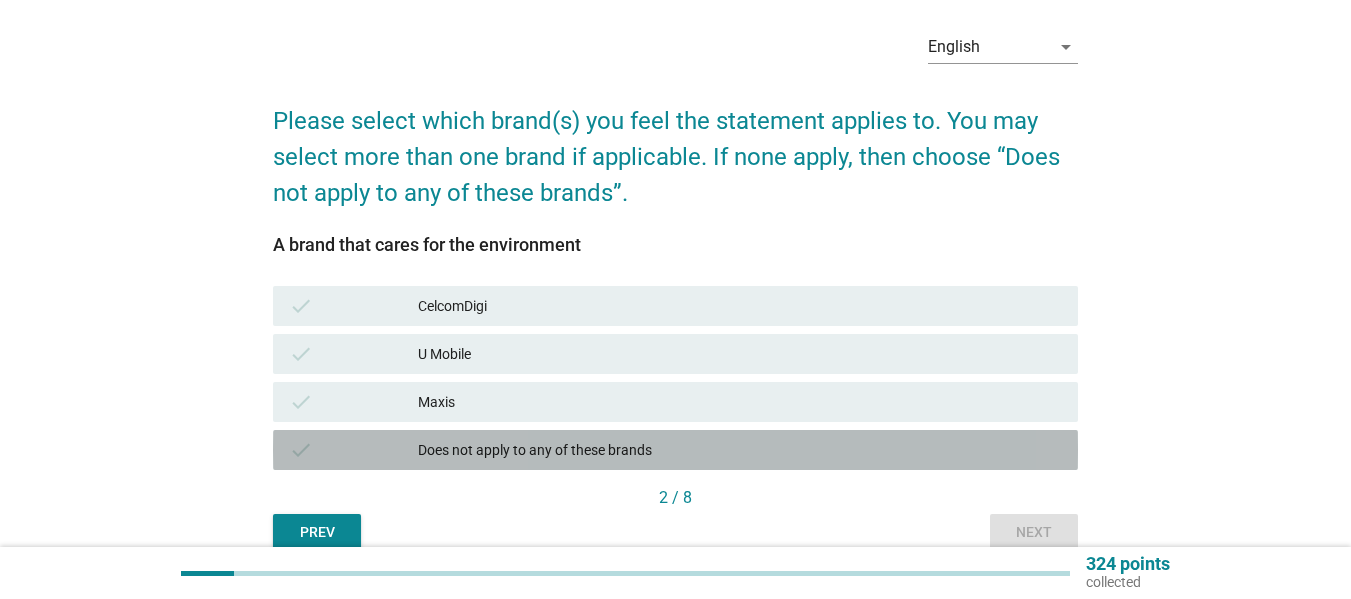 click on "Does not apply to any of these brands" at bounding box center [740, 450] 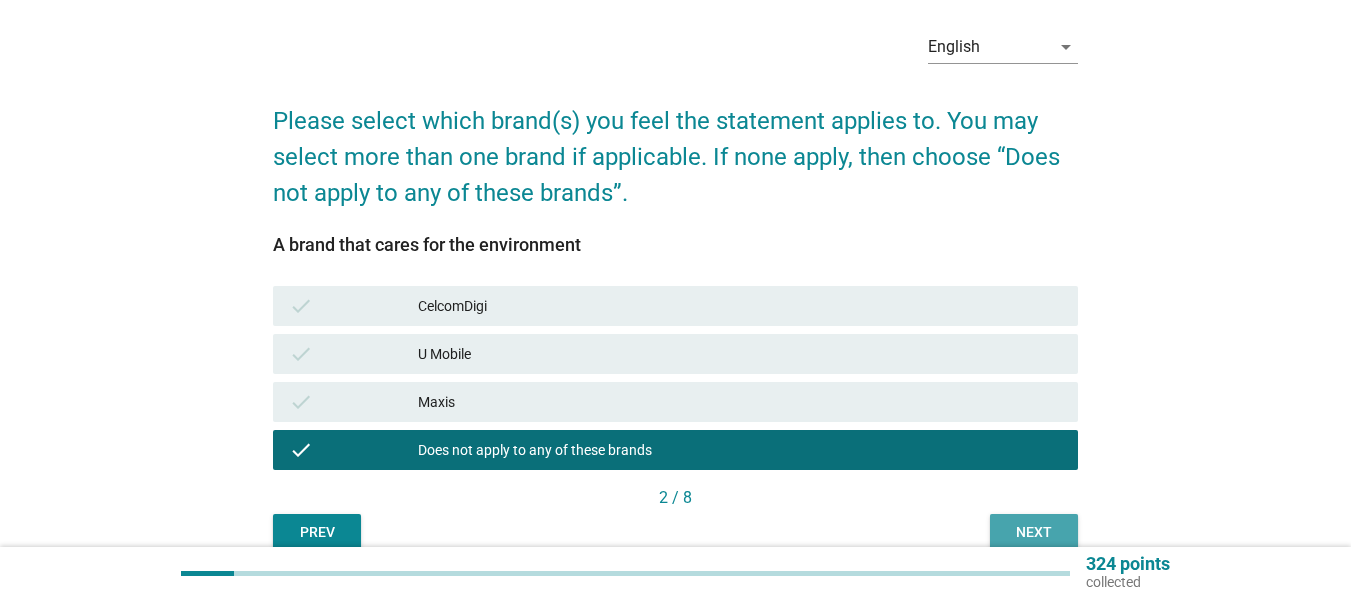 click on "Next" at bounding box center [1034, 532] 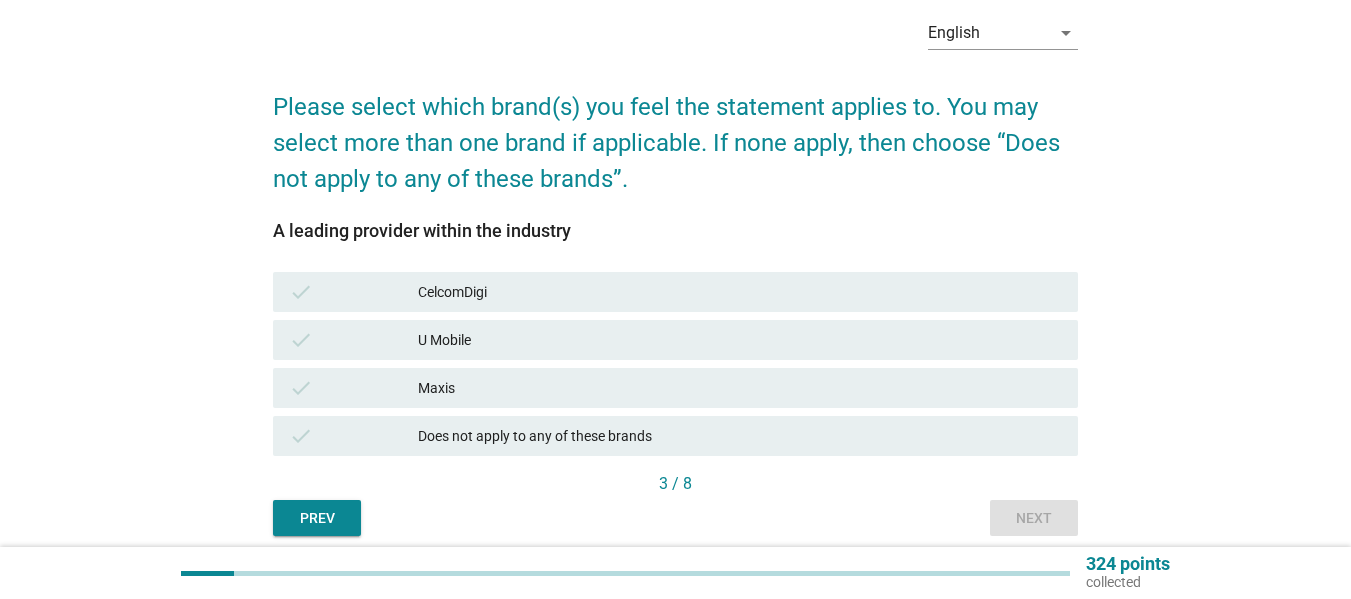 scroll, scrollTop: 90, scrollLeft: 0, axis: vertical 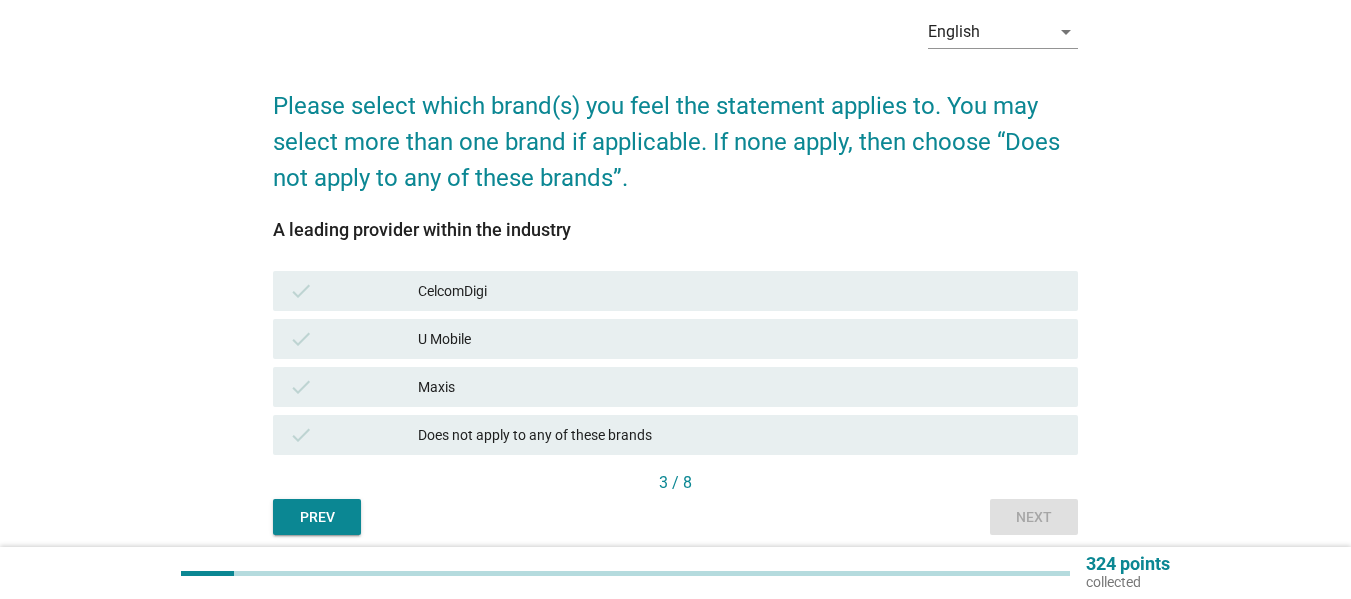 click on "Does not apply to any of these brands" at bounding box center [740, 435] 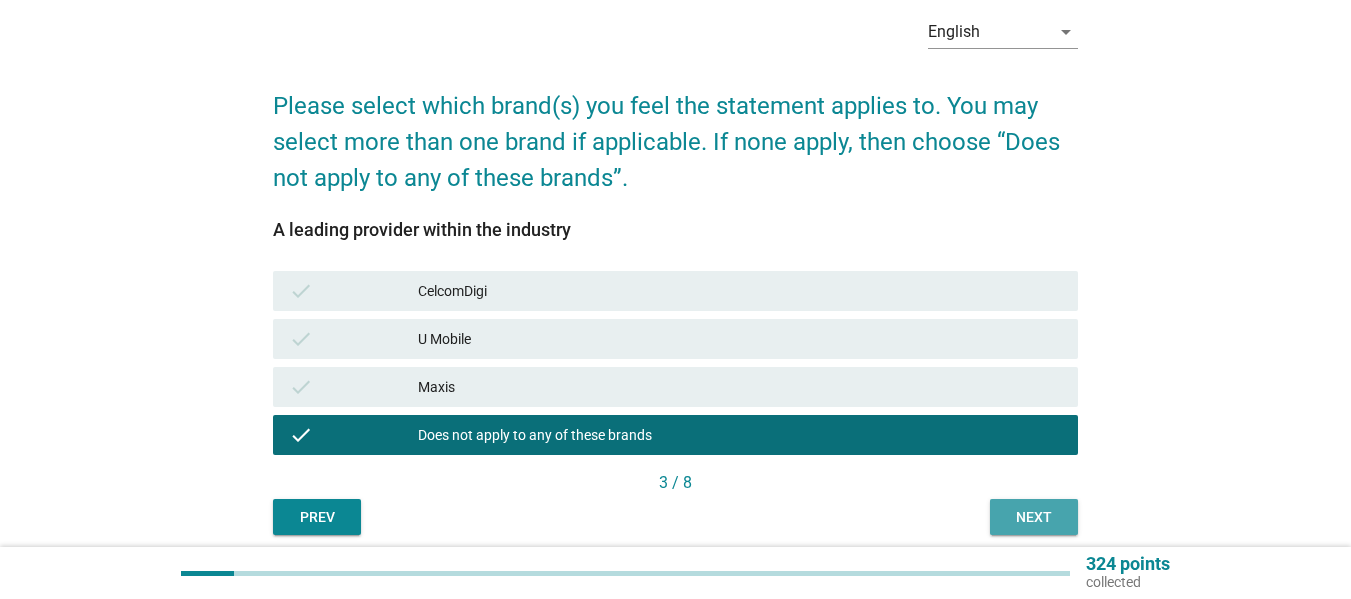 click on "Next" at bounding box center (1034, 517) 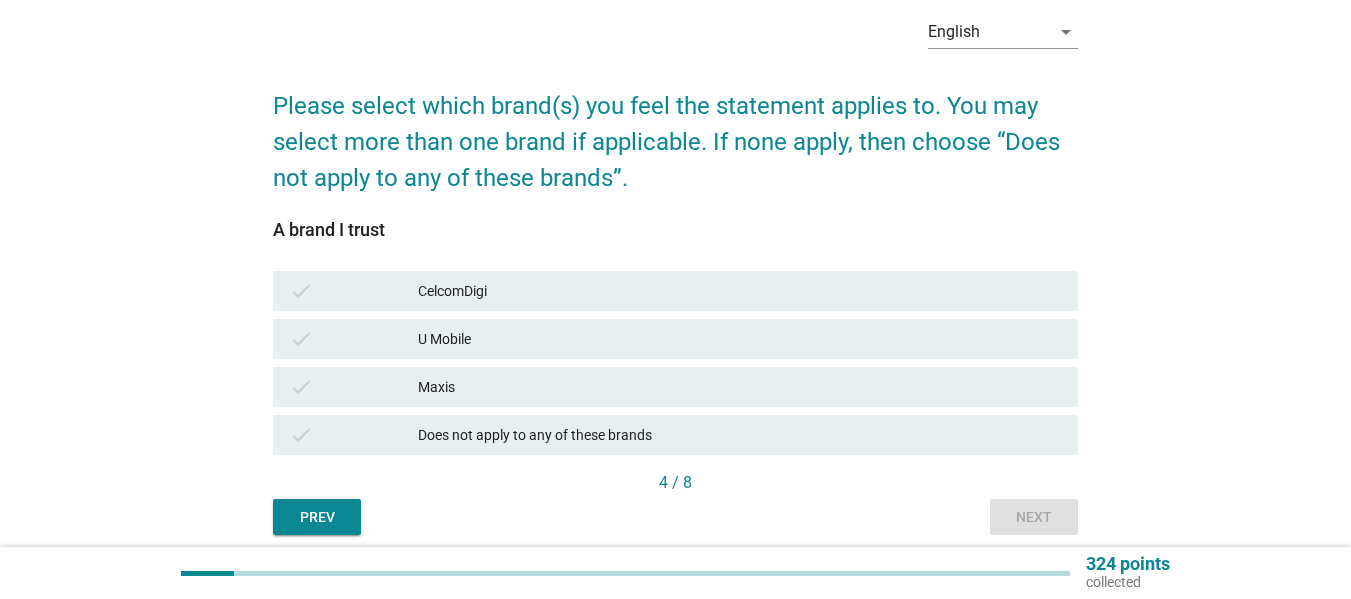 scroll, scrollTop: 0, scrollLeft: 0, axis: both 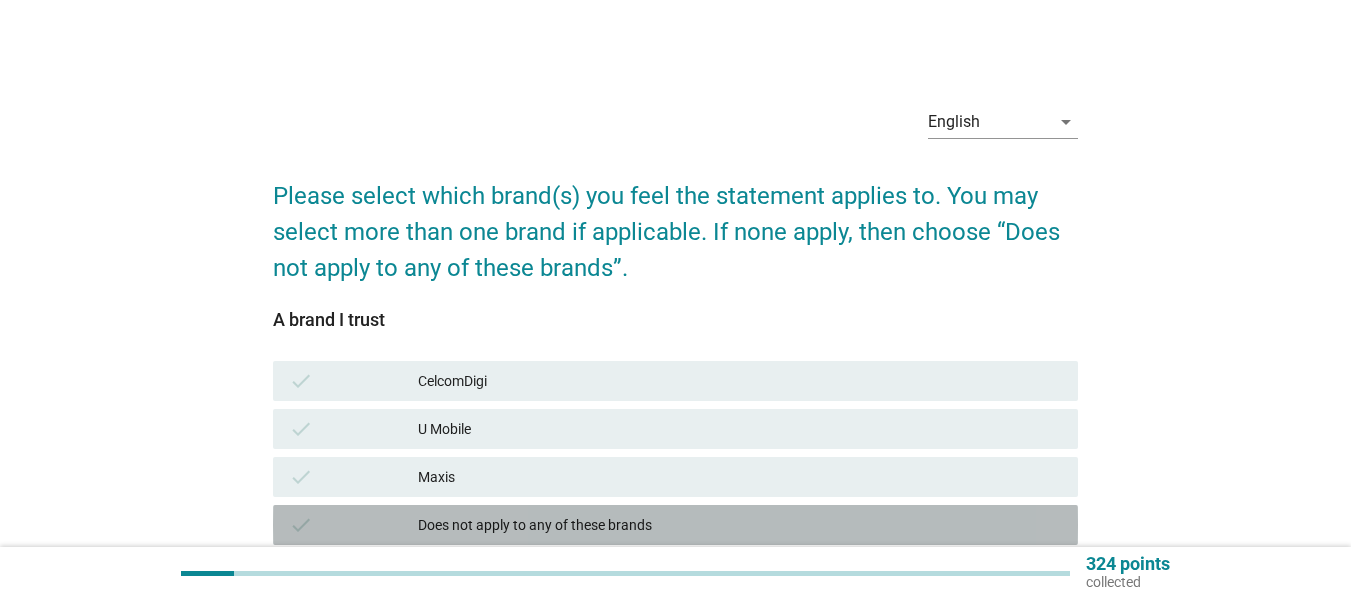 click on "Does not apply to any of these brands" at bounding box center (740, 525) 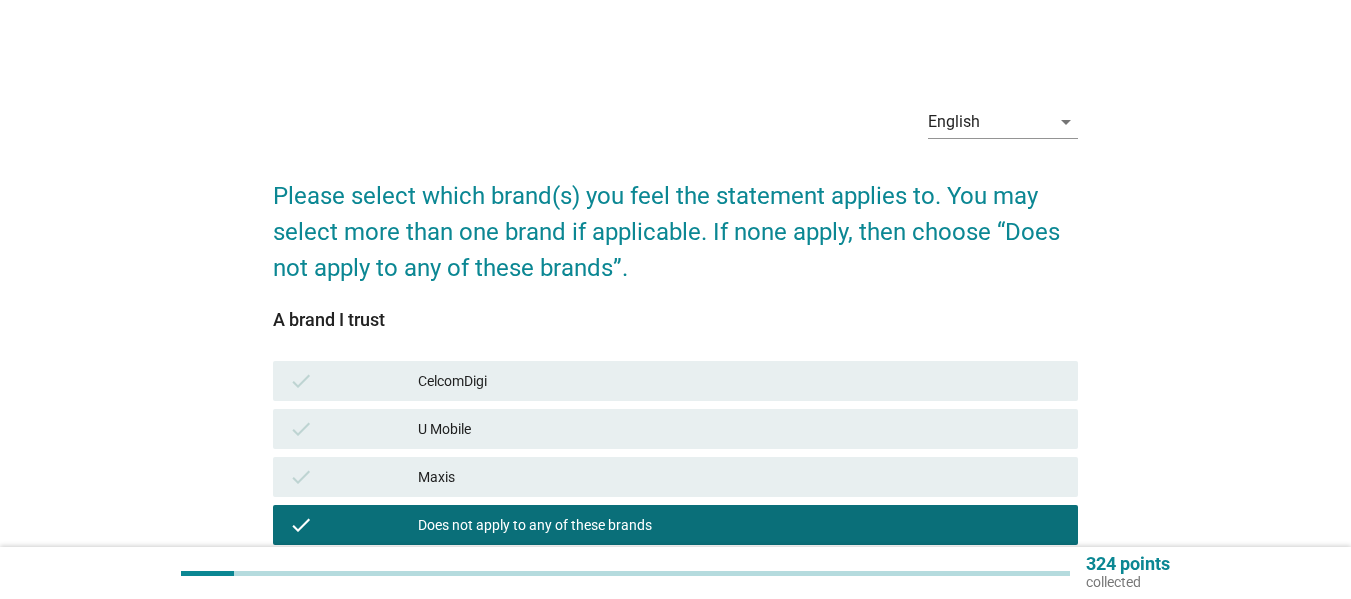 scroll, scrollTop: 81, scrollLeft: 0, axis: vertical 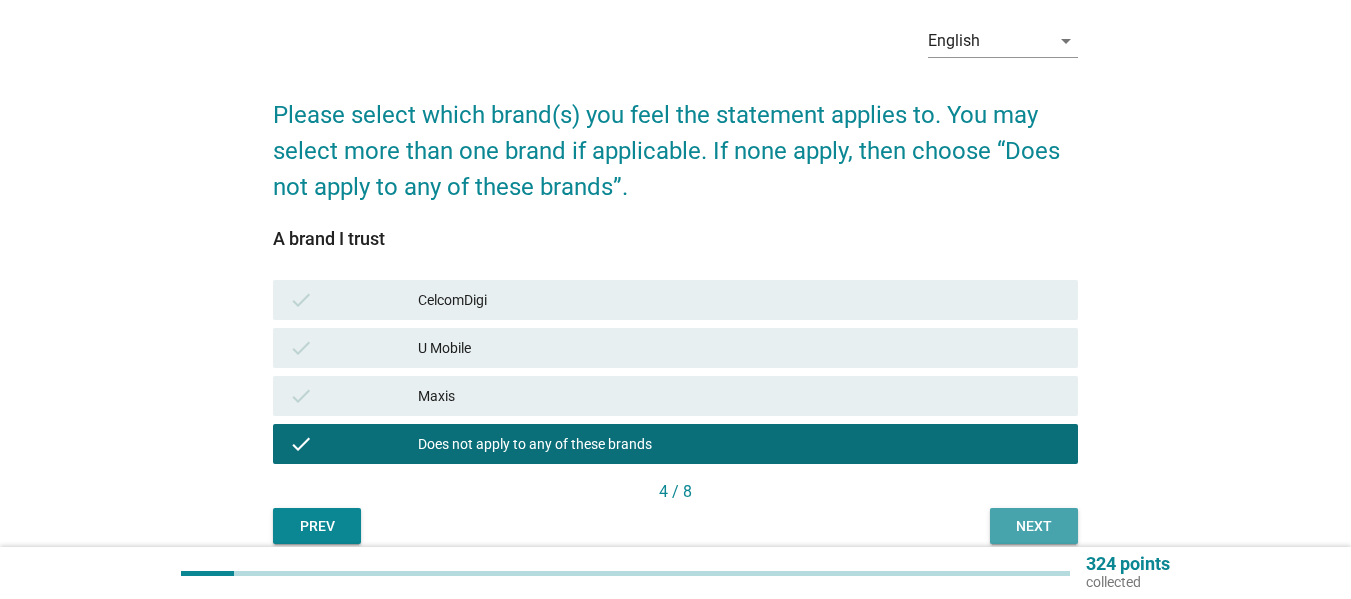 click on "Next" at bounding box center [1034, 526] 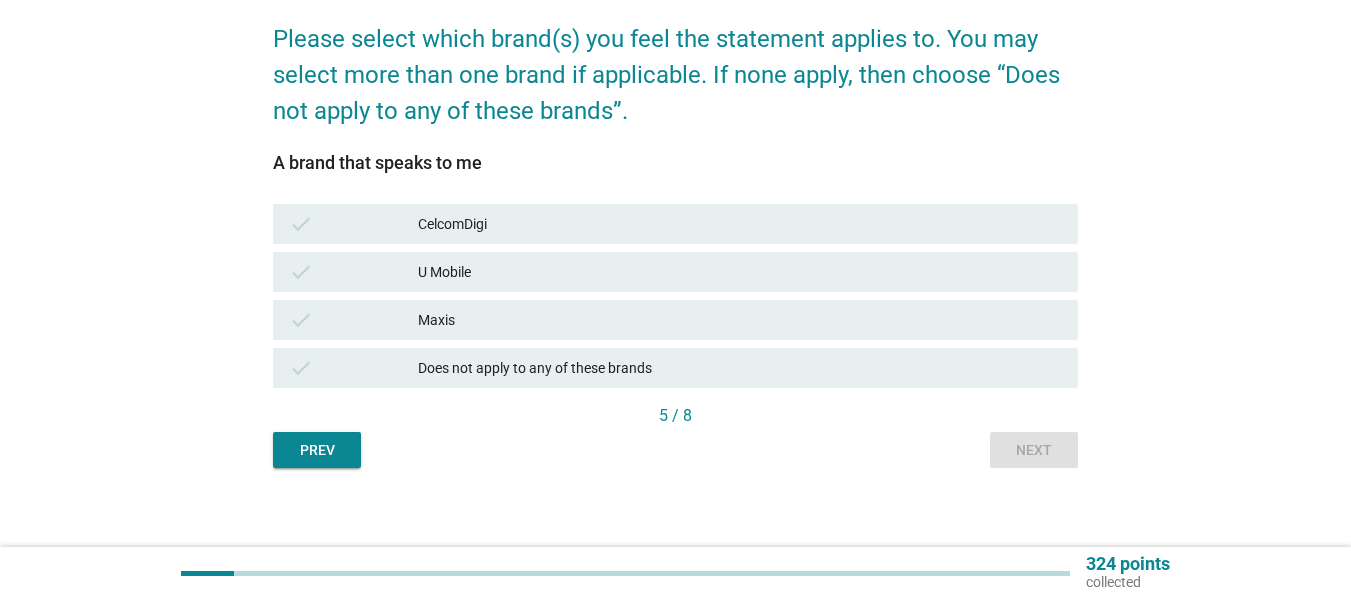 scroll, scrollTop: 168, scrollLeft: 0, axis: vertical 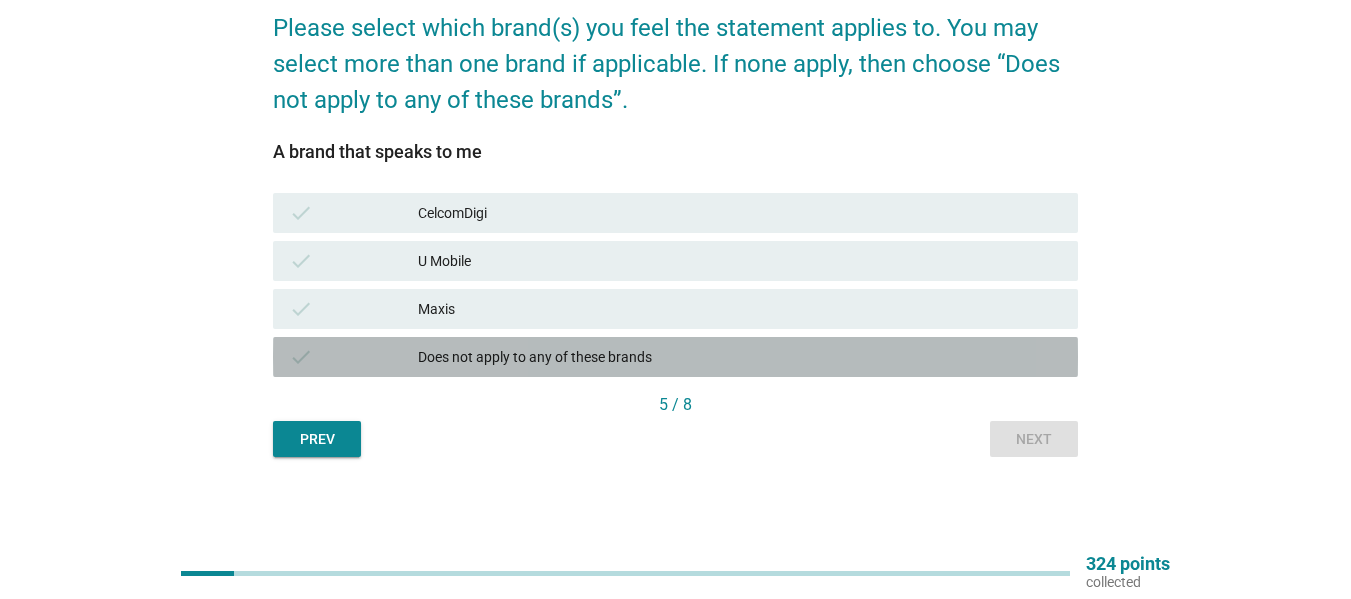 click on "Does not apply to any of these brands" at bounding box center [740, 357] 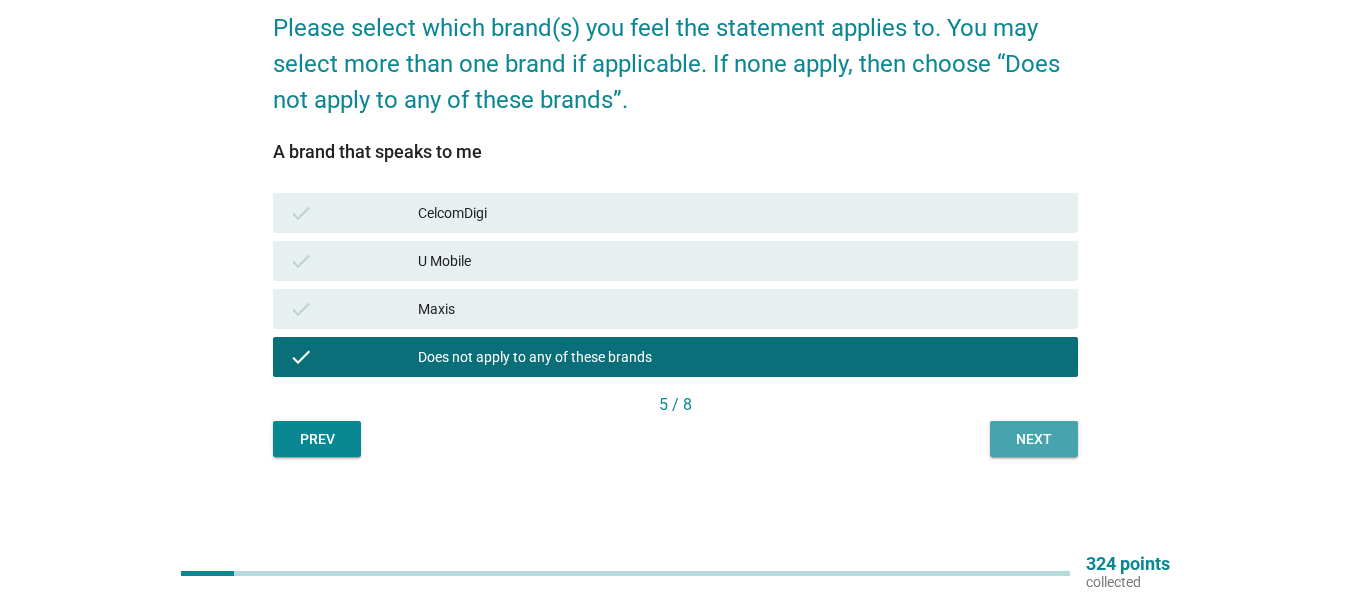 click on "Next" at bounding box center [1034, 439] 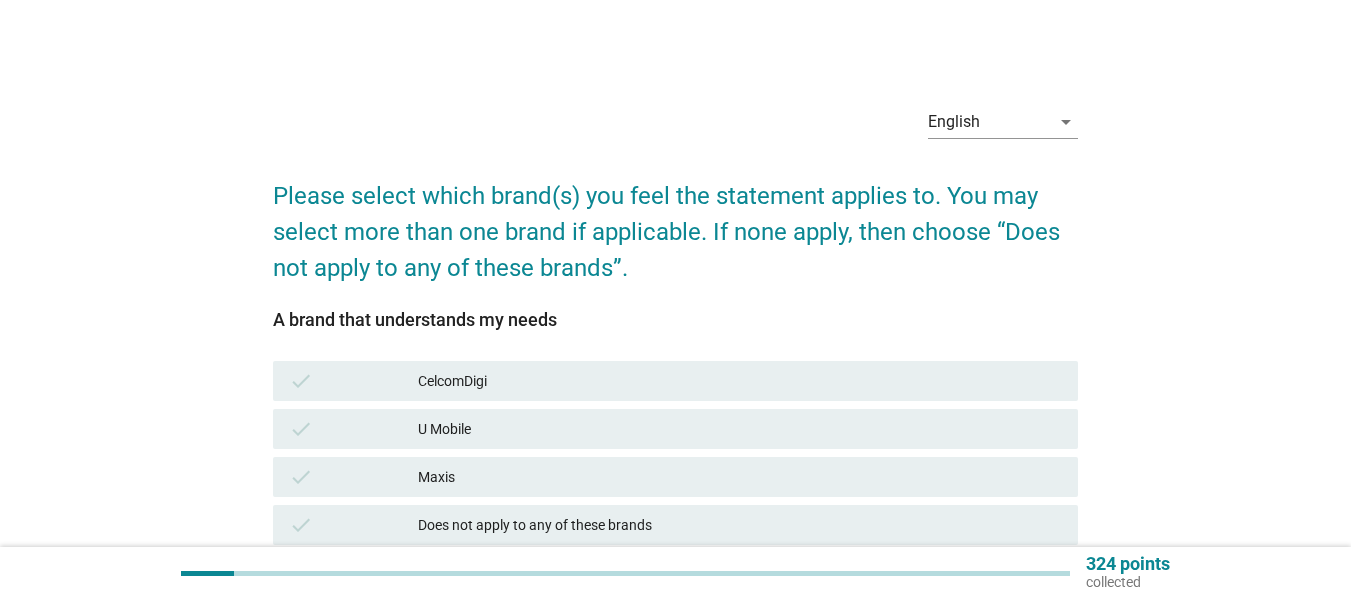 scroll, scrollTop: 168, scrollLeft: 0, axis: vertical 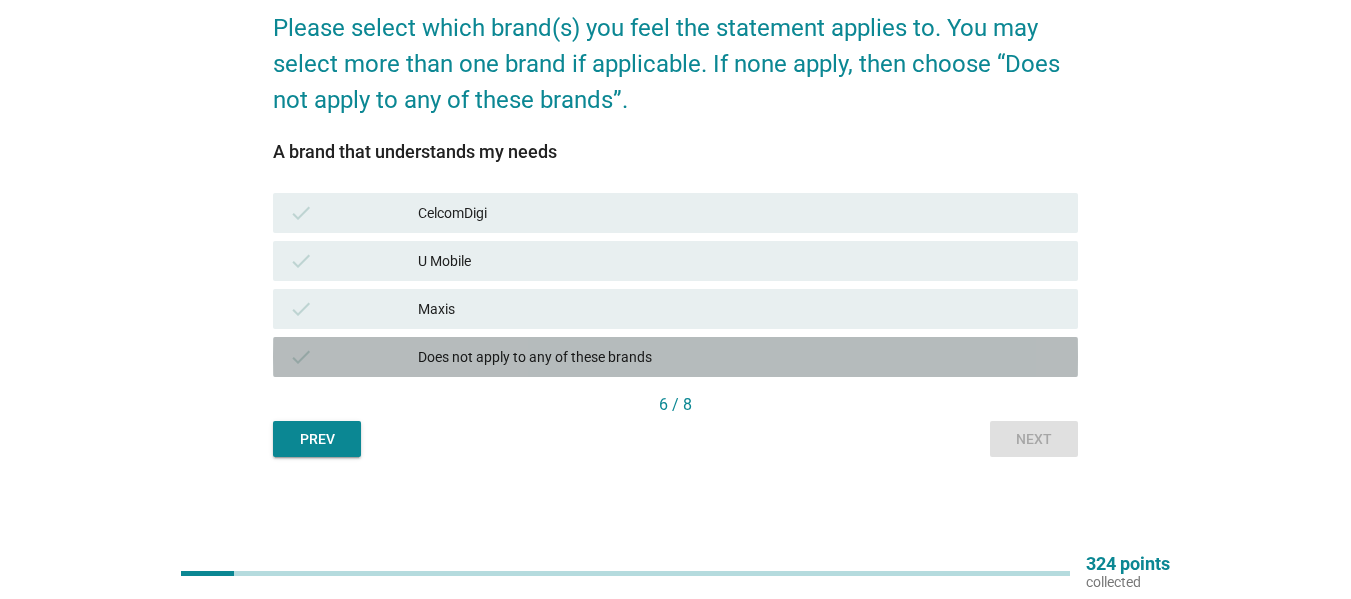 click on "Does not apply to any of these brands" at bounding box center (740, 357) 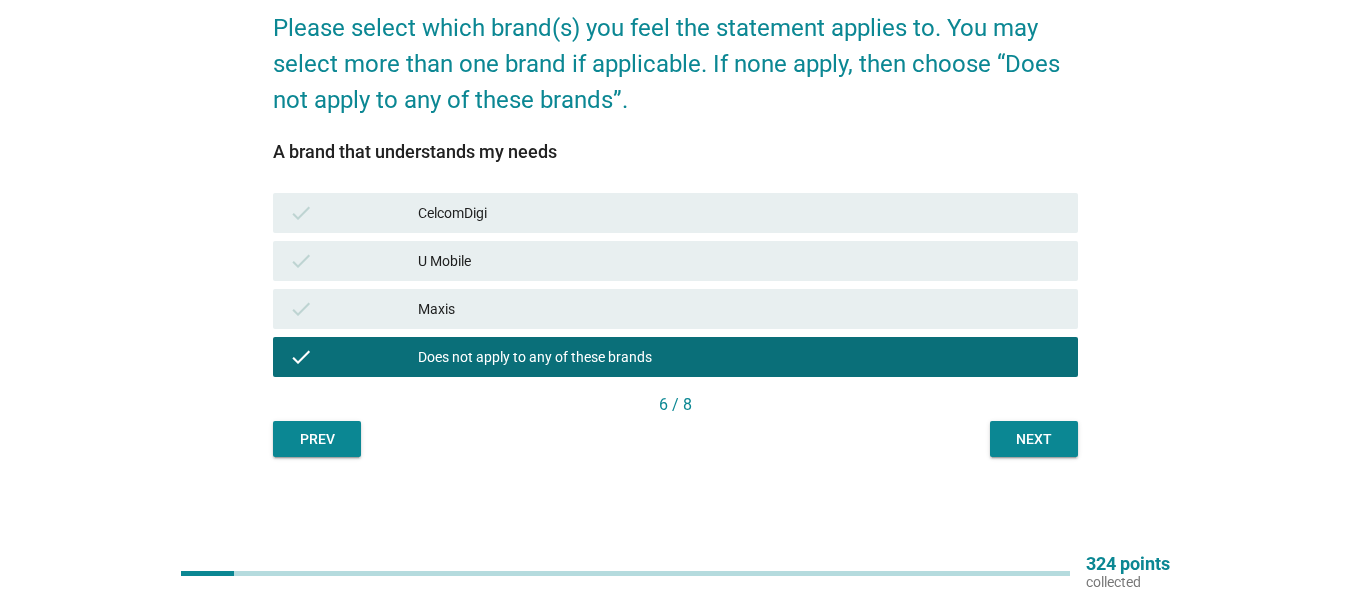 click on "English arrow_drop_down   Please select which brand(s) you feel the statement applies to. You may select more than one brand if applicable. If none apply, then choose “Does not apply to any of these brands”.
A brand that understands my needs
check   CelcomDigi check   U Mobile check   Maxis check   Does not apply to any of these brands
6 / 8
Prev   Next" at bounding box center (675, 189) 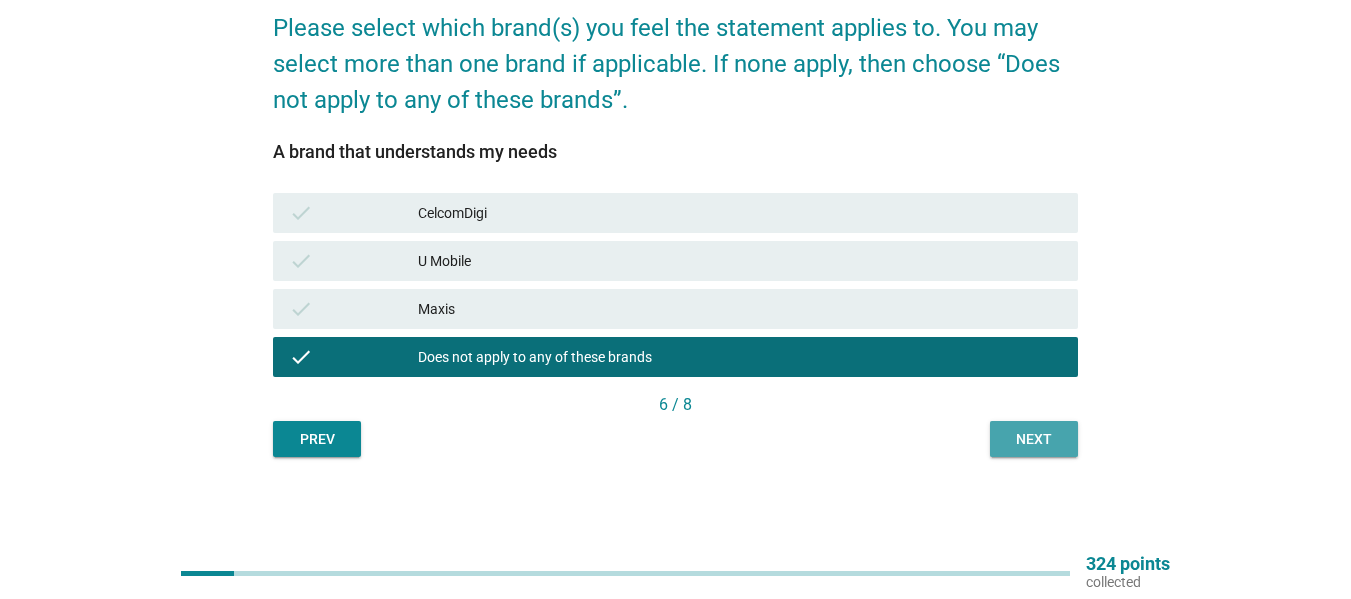 click on "Next" at bounding box center (1034, 439) 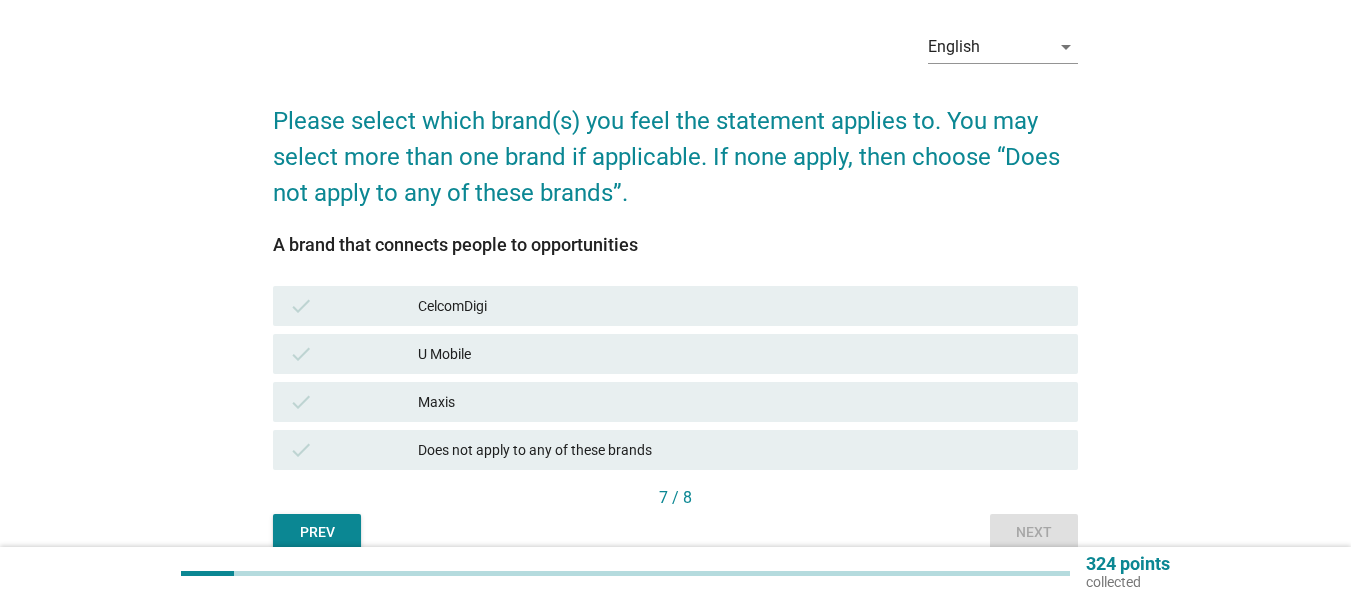 scroll, scrollTop: 85, scrollLeft: 0, axis: vertical 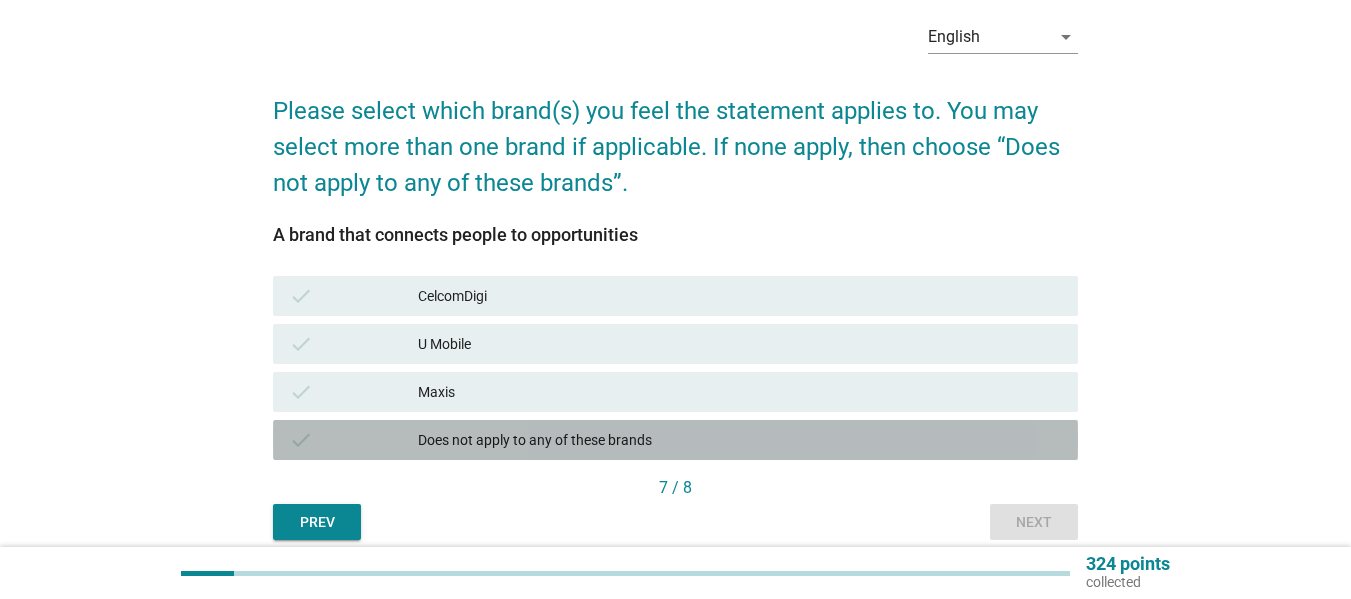 click on "check   Does not apply to any of these brands" at bounding box center [675, 440] 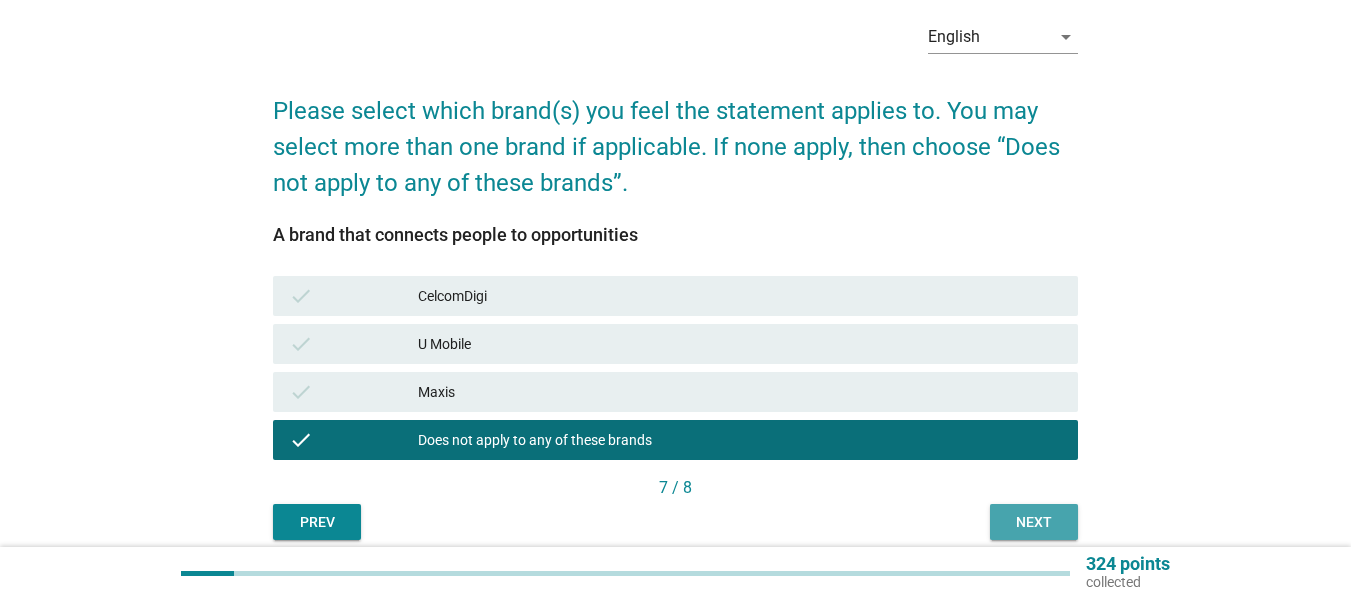 click on "Next" at bounding box center [1034, 522] 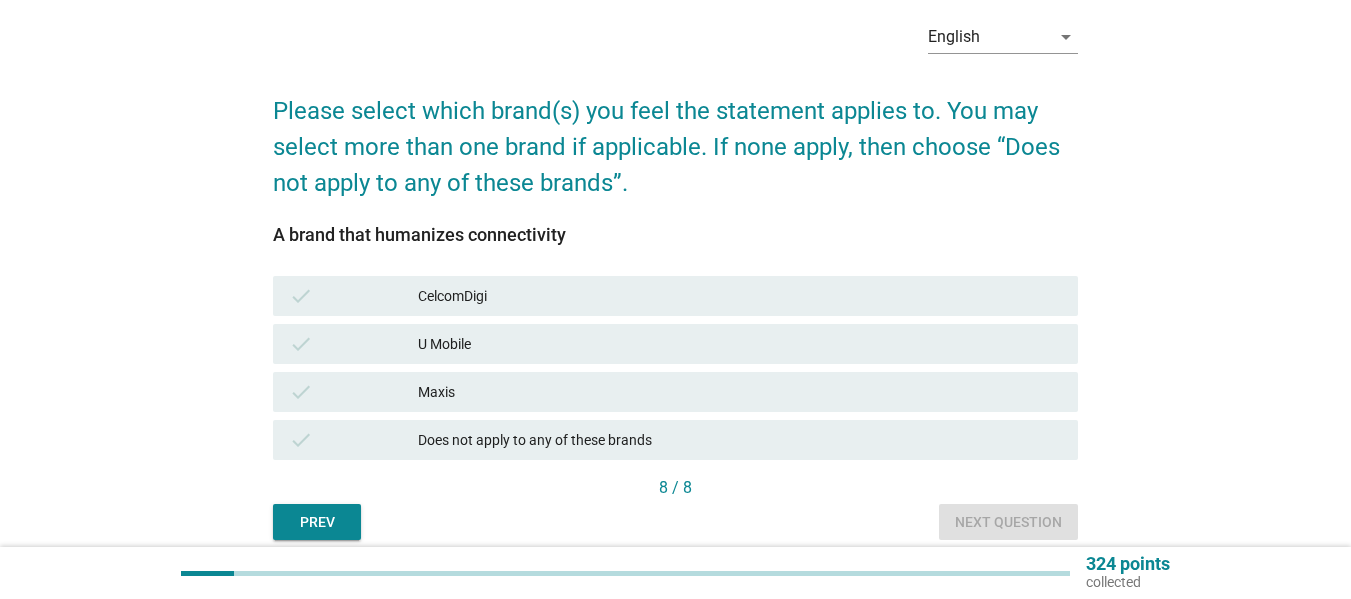 scroll, scrollTop: 0, scrollLeft: 0, axis: both 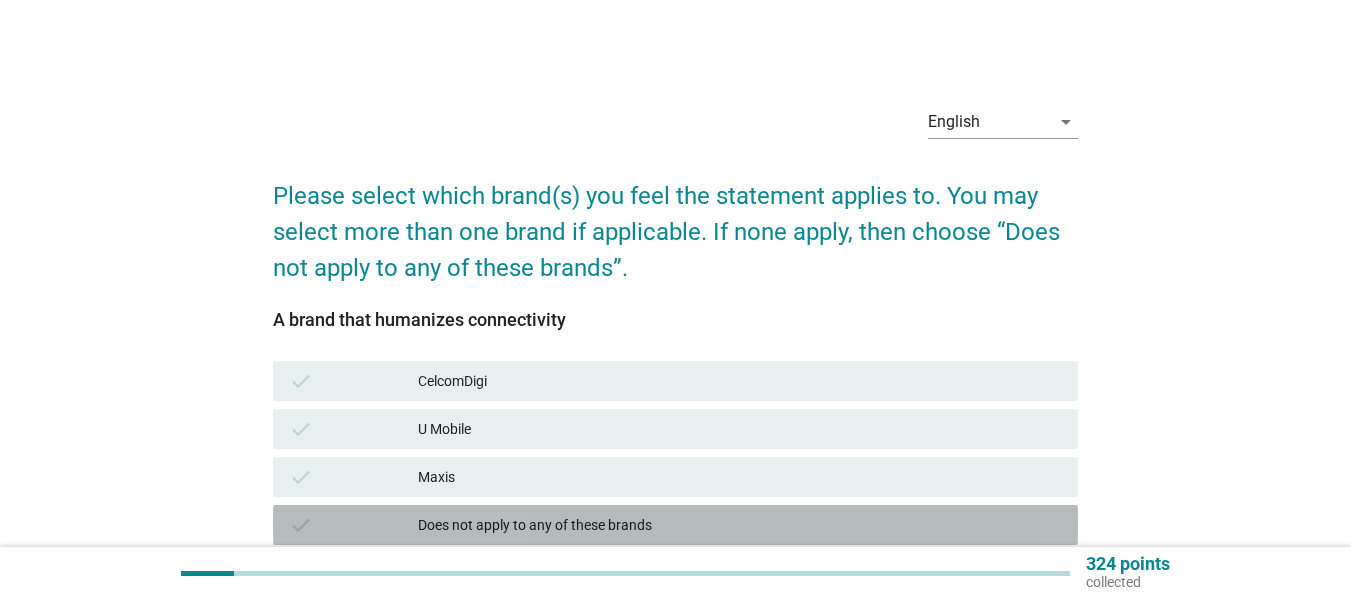 click on "Does not apply to any of these brands" at bounding box center (740, 525) 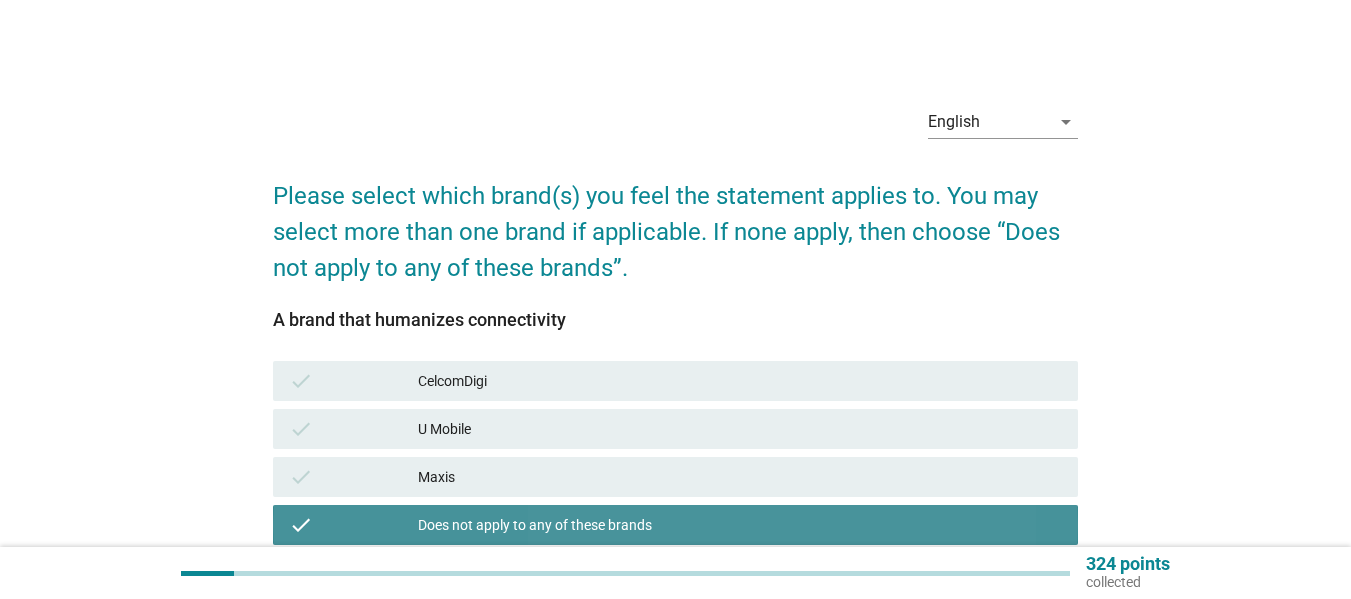 click on "Does not apply to any of these brands" at bounding box center [740, 525] 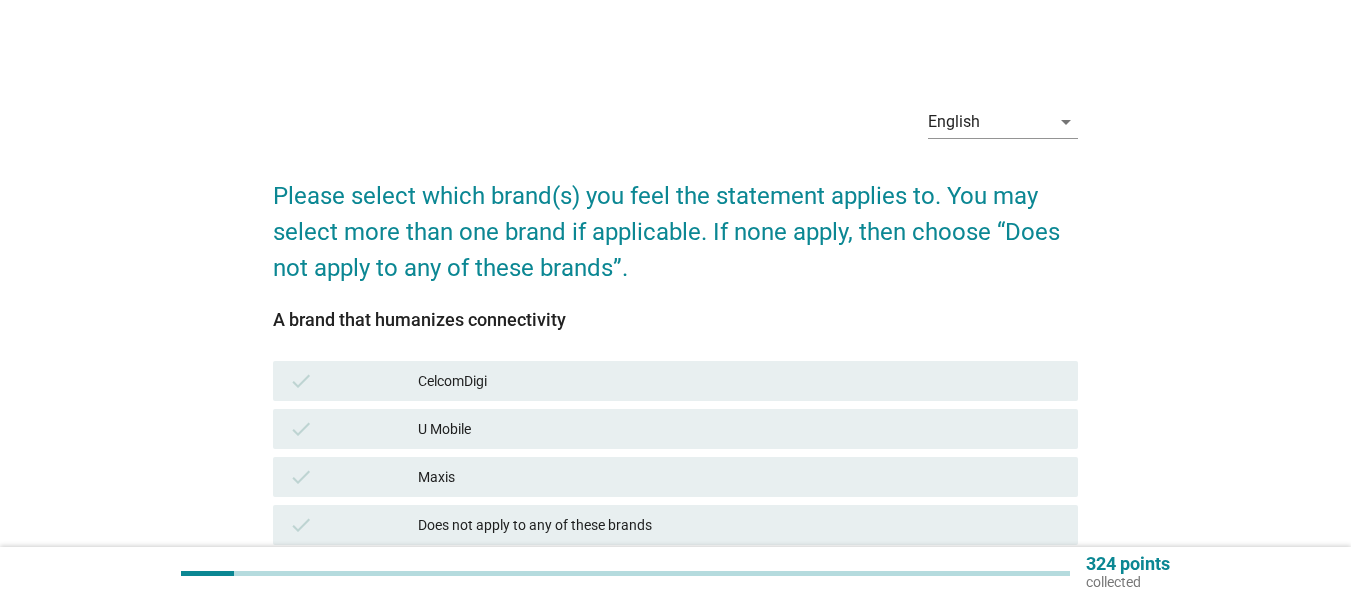 scroll, scrollTop: 168, scrollLeft: 0, axis: vertical 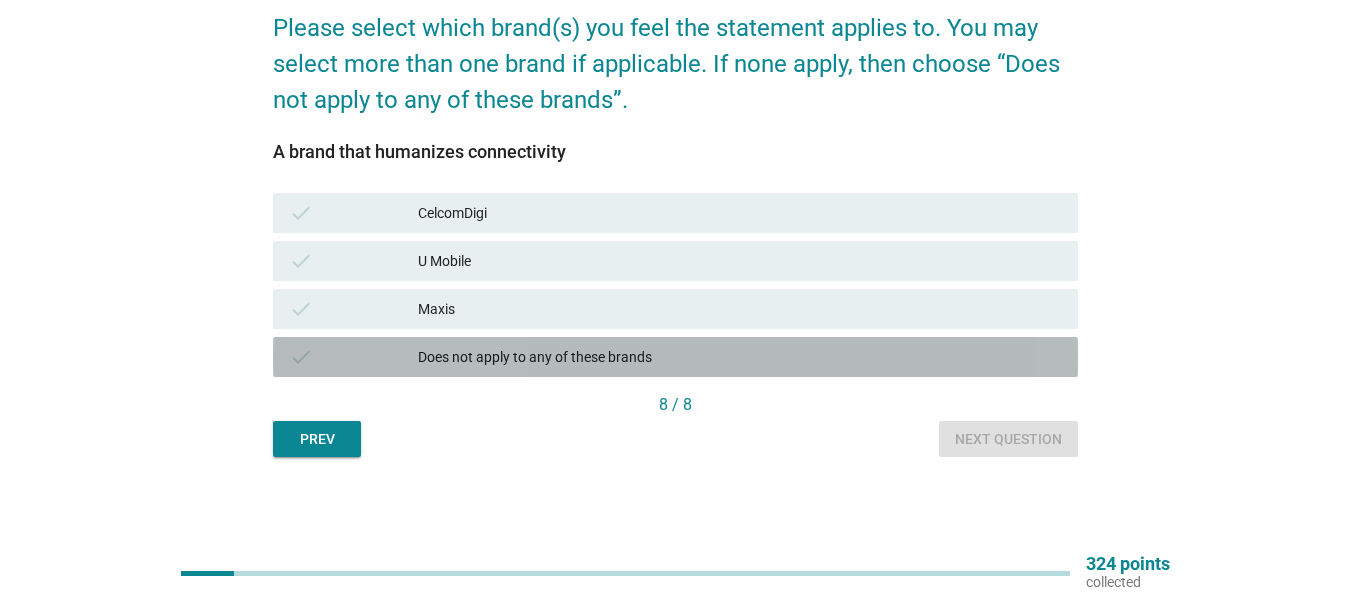 click on "Does not apply to any of these brands" at bounding box center [740, 357] 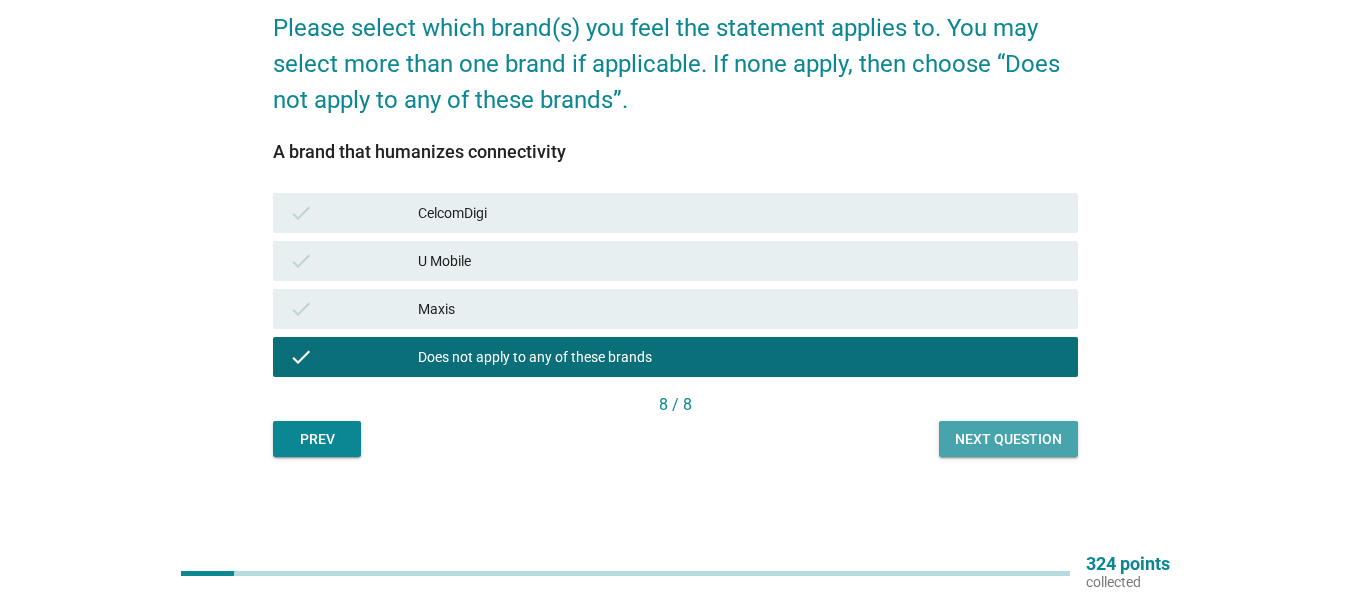 click on "Next question" at bounding box center [1008, 439] 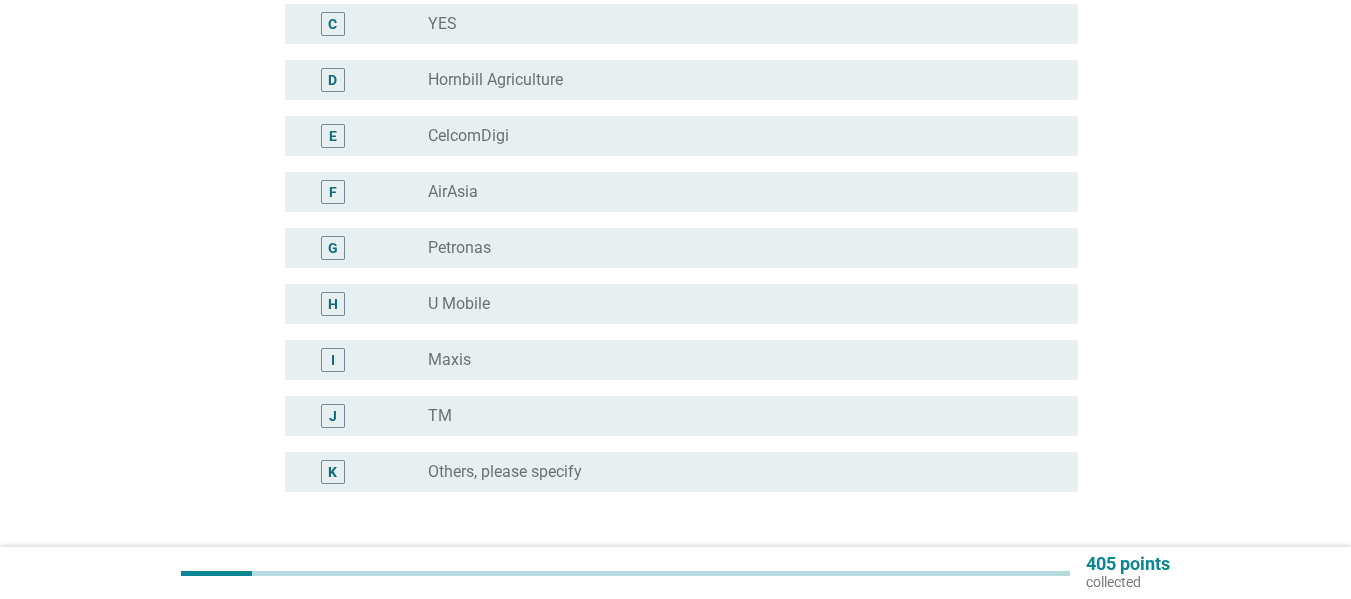 scroll, scrollTop: 428, scrollLeft: 0, axis: vertical 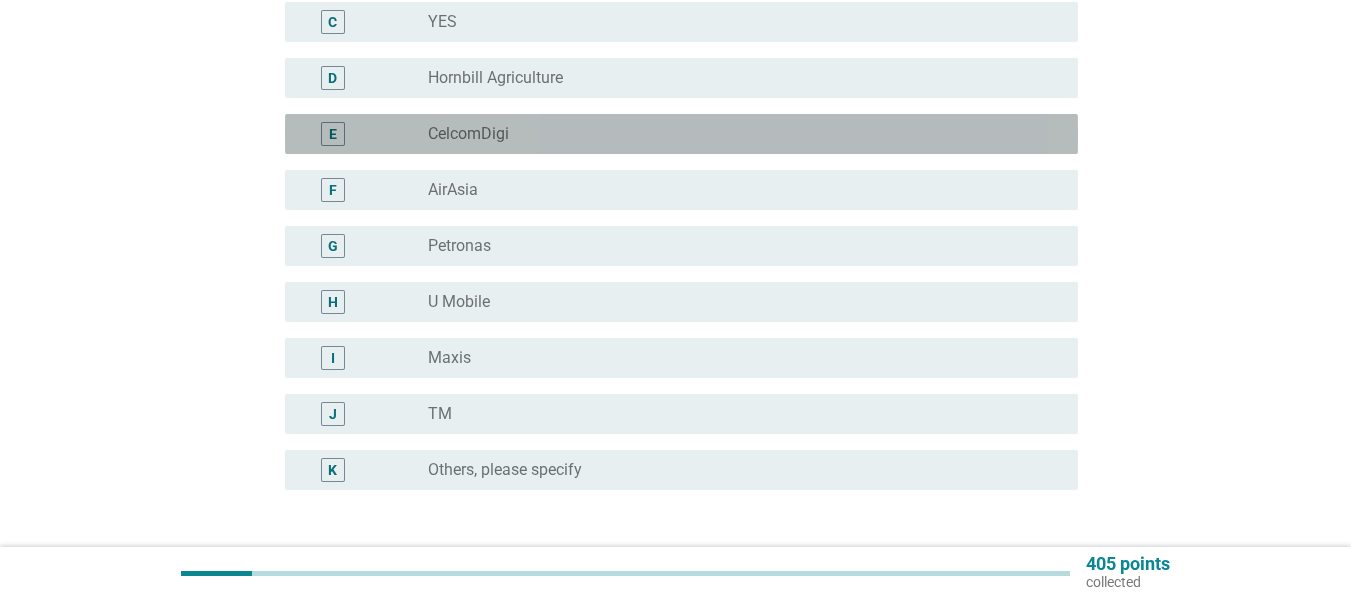 click on "radio_button_unchecked CelcomDigi" at bounding box center [737, 134] 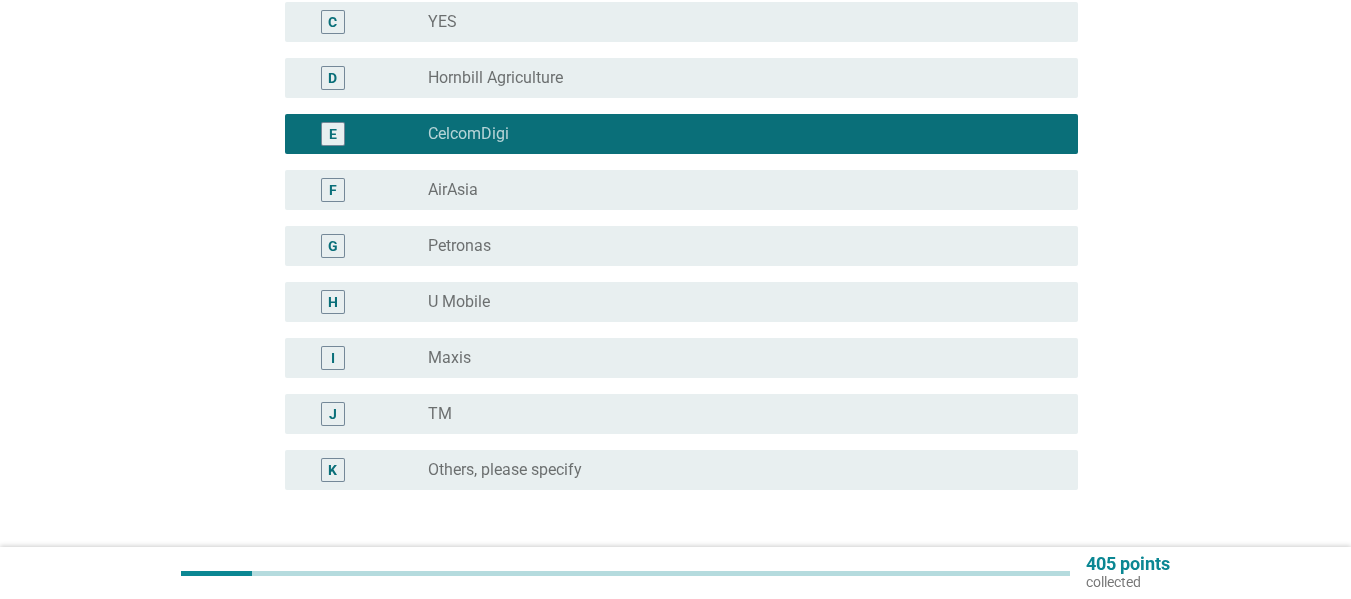 scroll, scrollTop: 581, scrollLeft: 0, axis: vertical 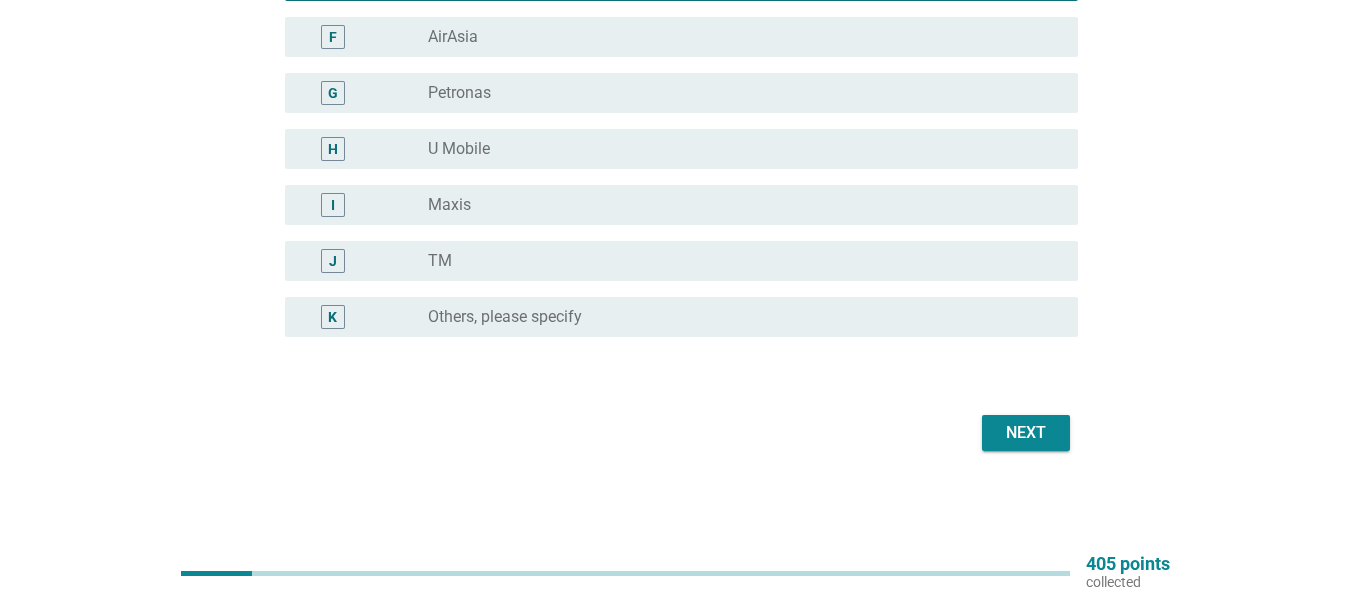 click on "Next" at bounding box center (675, 433) 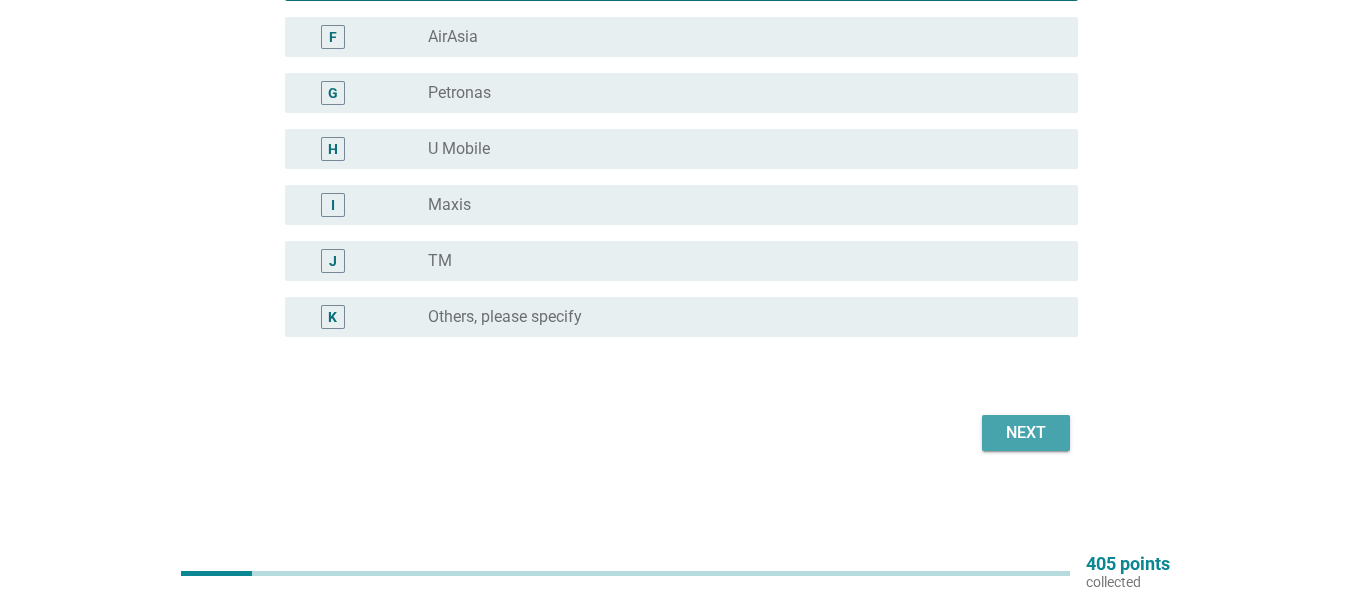 click on "Next" at bounding box center (1026, 433) 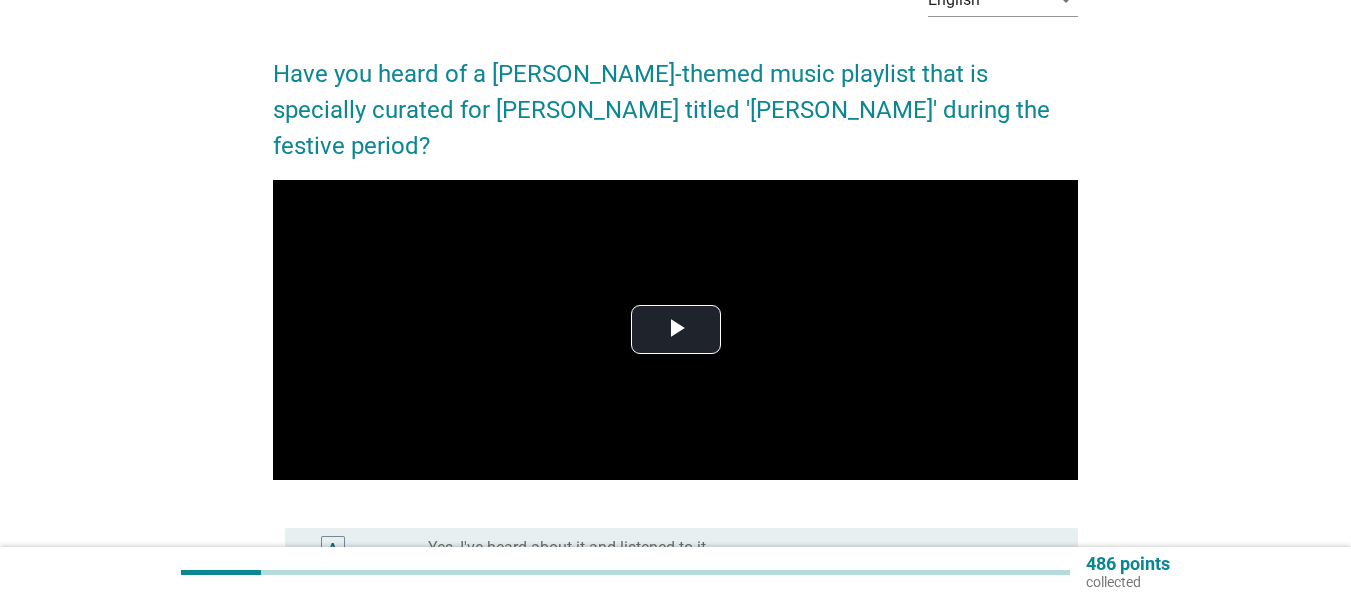 scroll, scrollTop: 128, scrollLeft: 0, axis: vertical 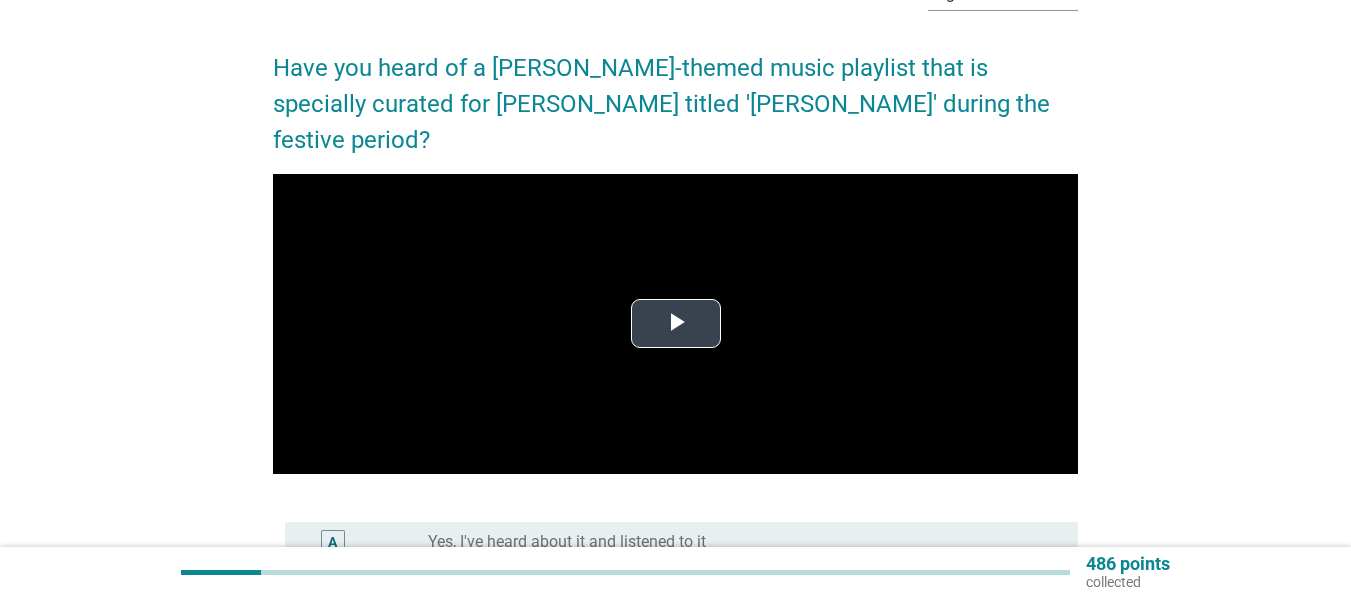click at bounding box center [676, 324] 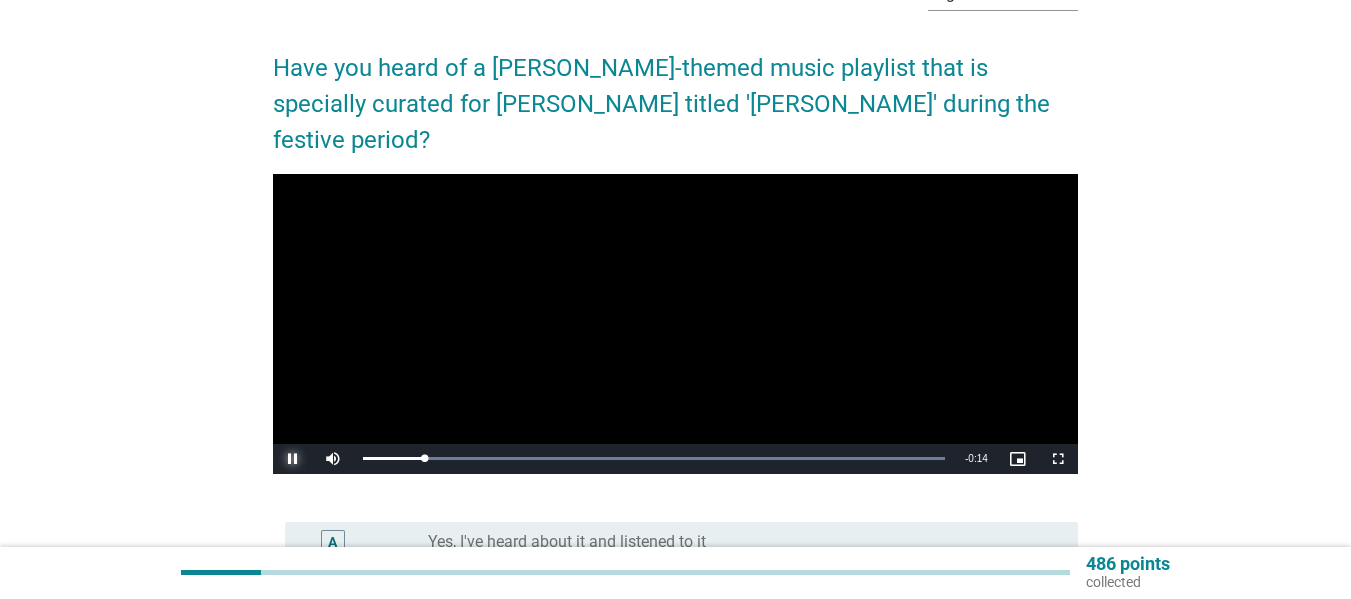 click at bounding box center (293, 459) 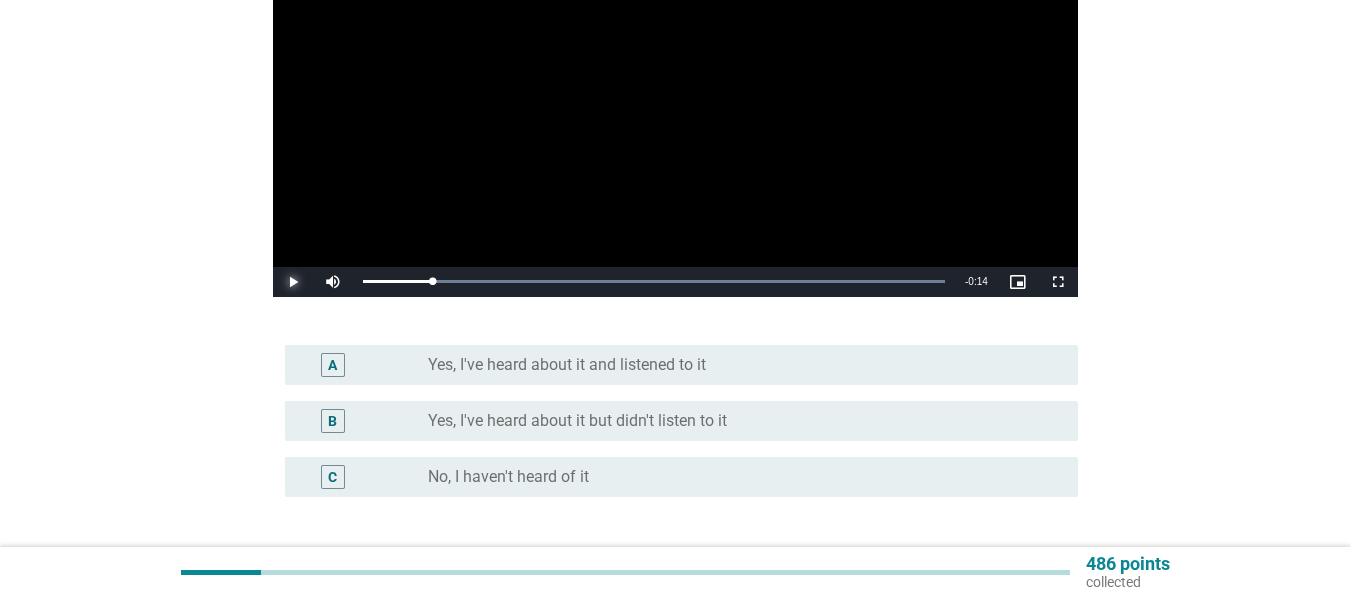 scroll, scrollTop: 307, scrollLeft: 0, axis: vertical 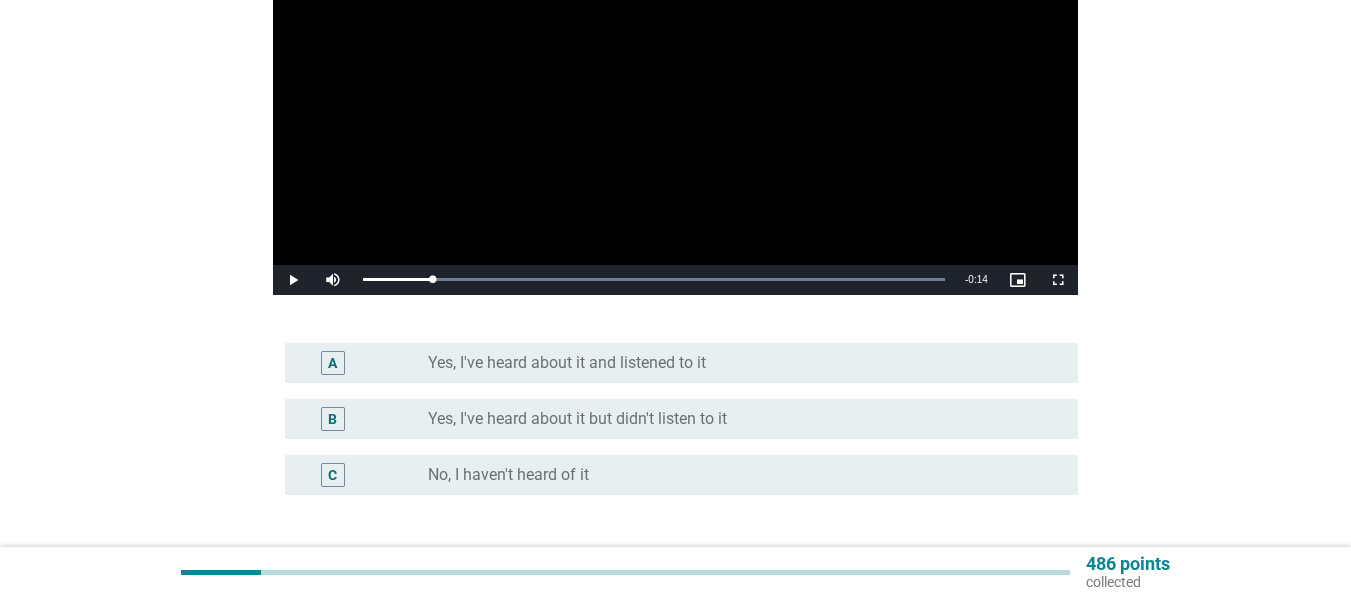 click on "A" at bounding box center (333, 363) 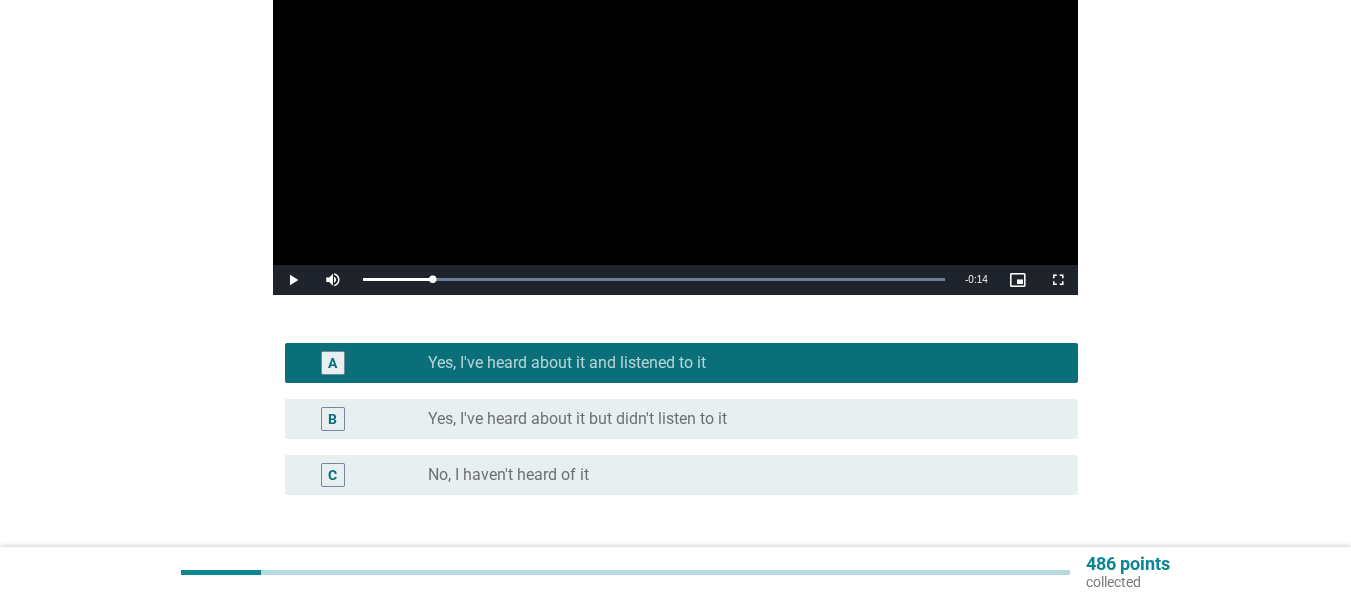 scroll, scrollTop: 429, scrollLeft: 0, axis: vertical 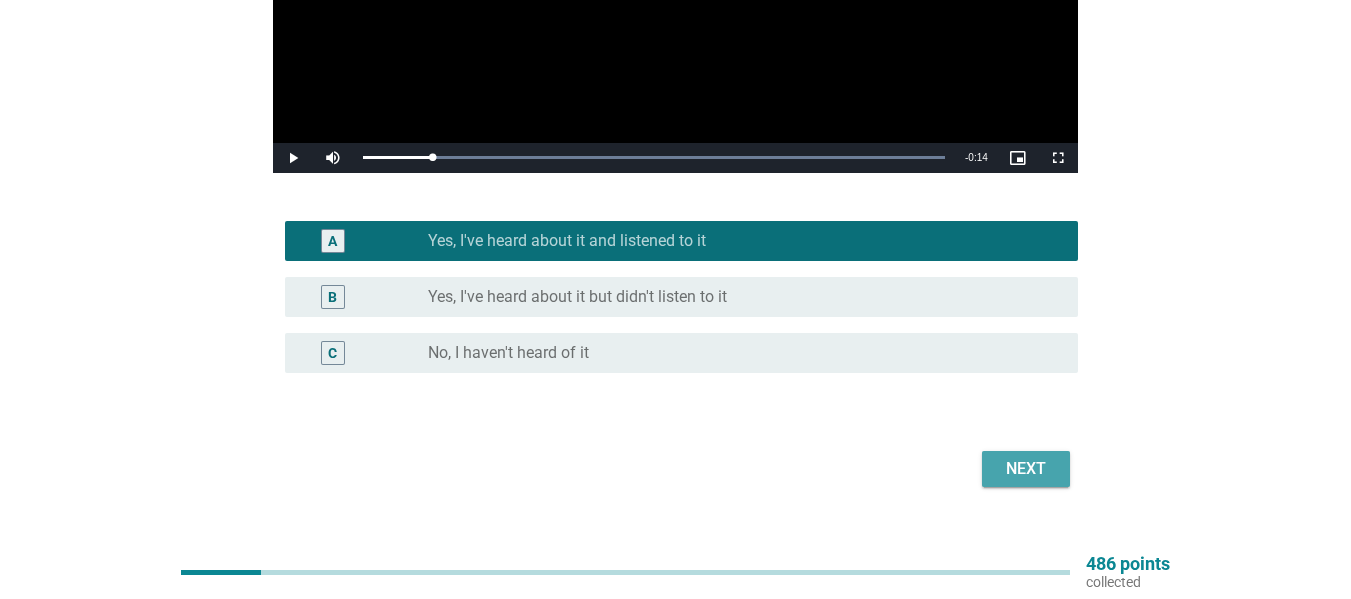 click on "Next" at bounding box center [1026, 469] 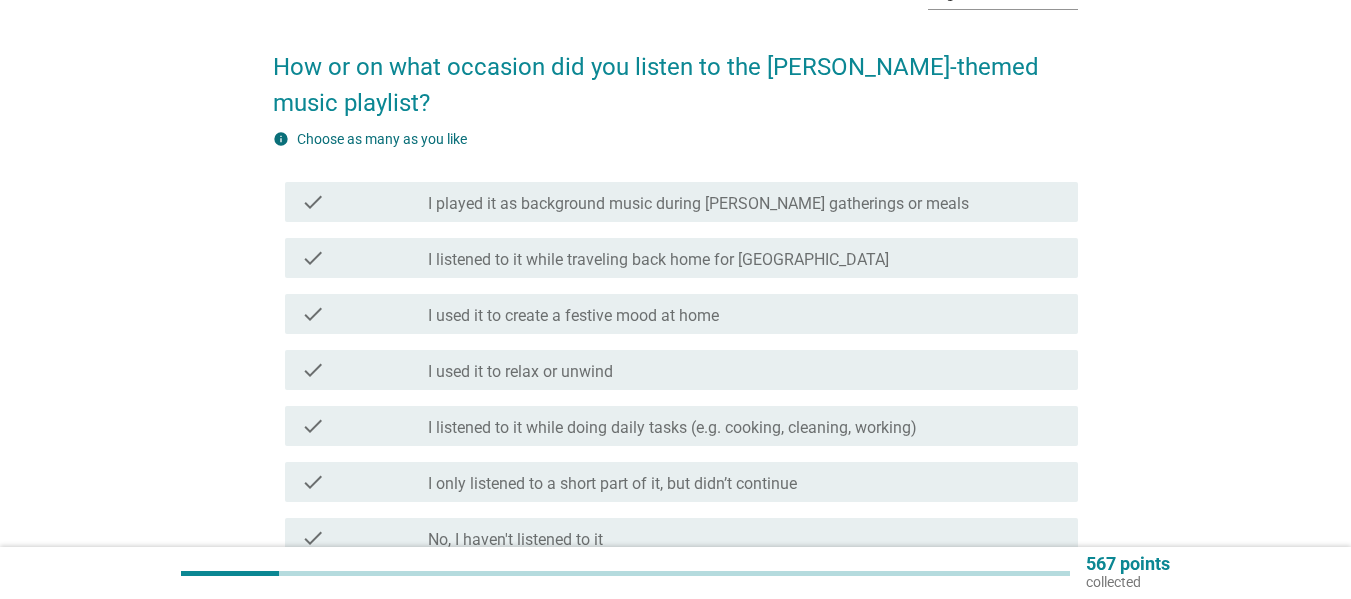 scroll, scrollTop: 140, scrollLeft: 0, axis: vertical 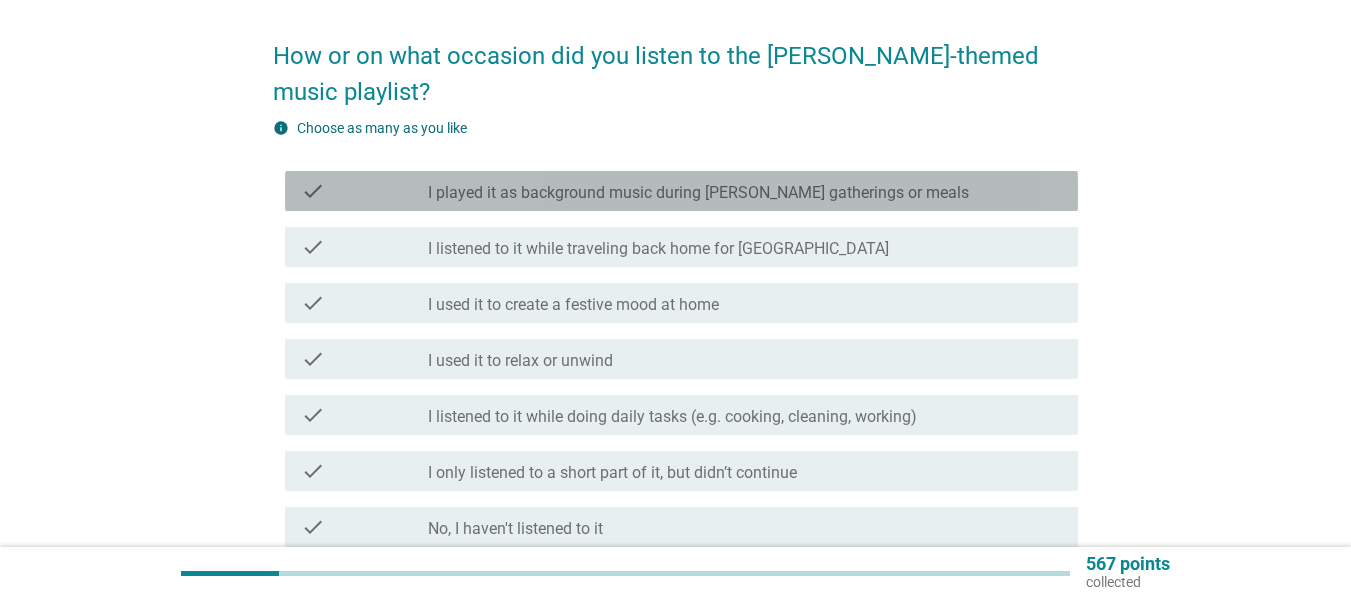 click on "check     check_box_outline_blank I played it as background music during [PERSON_NAME] gatherings or meals" at bounding box center (681, 191) 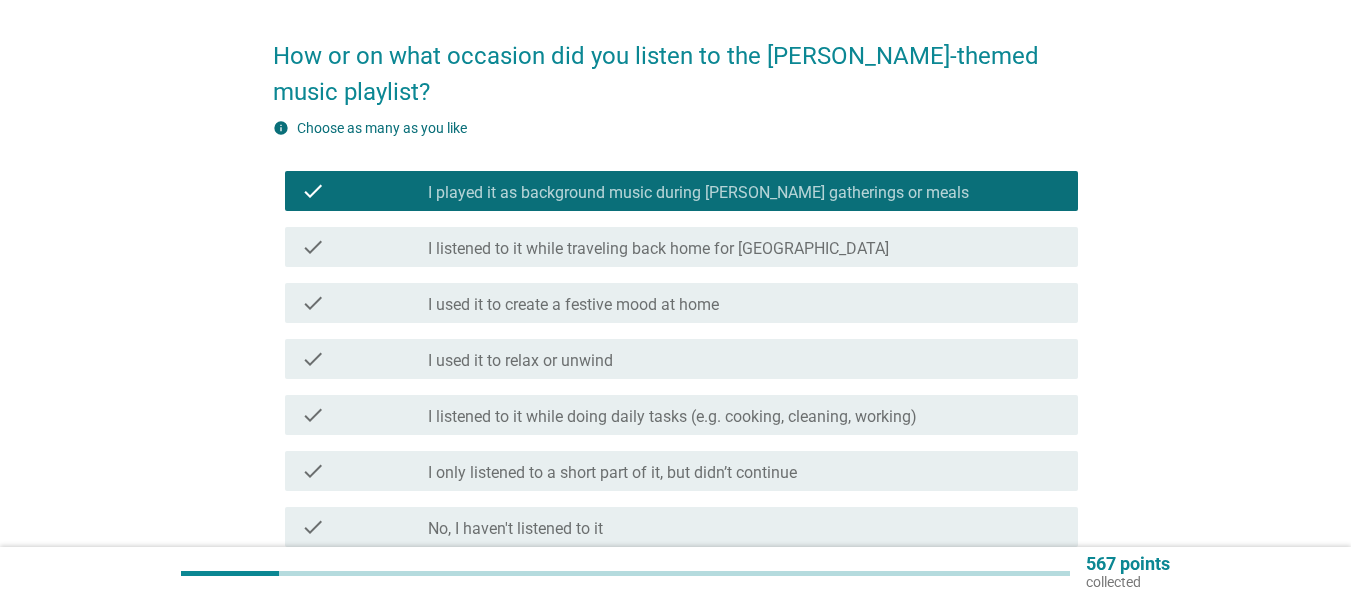 scroll, scrollTop: 382, scrollLeft: 0, axis: vertical 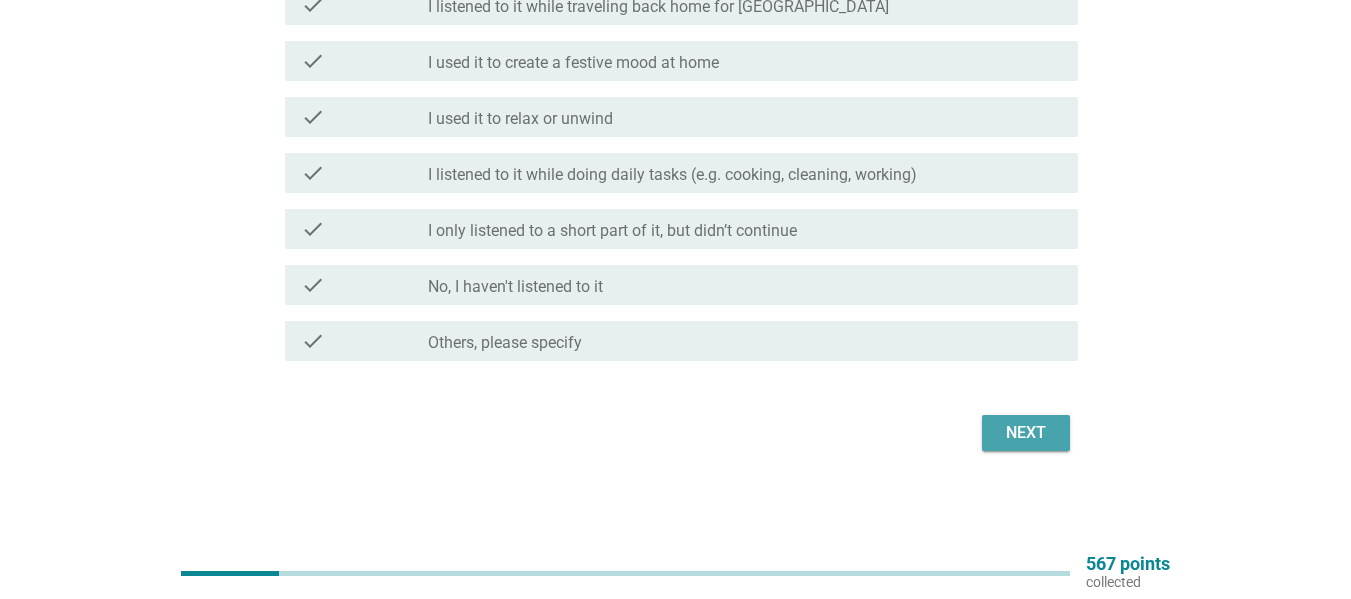 click on "Next" at bounding box center [1026, 433] 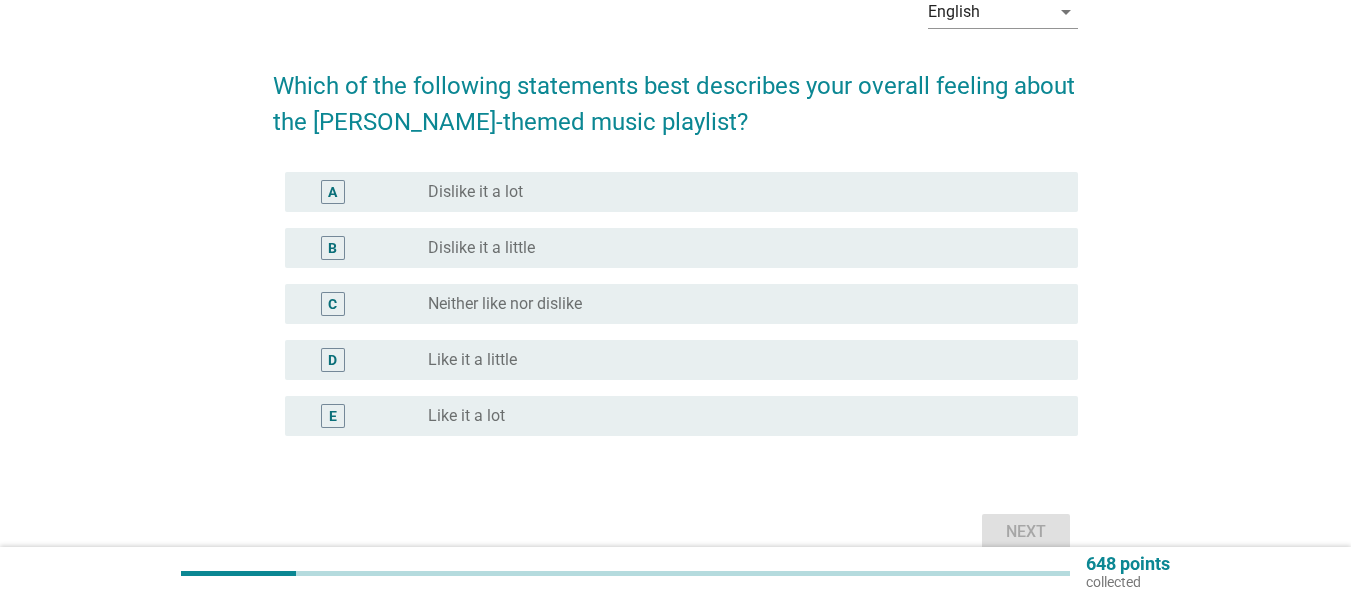 scroll, scrollTop: 126, scrollLeft: 0, axis: vertical 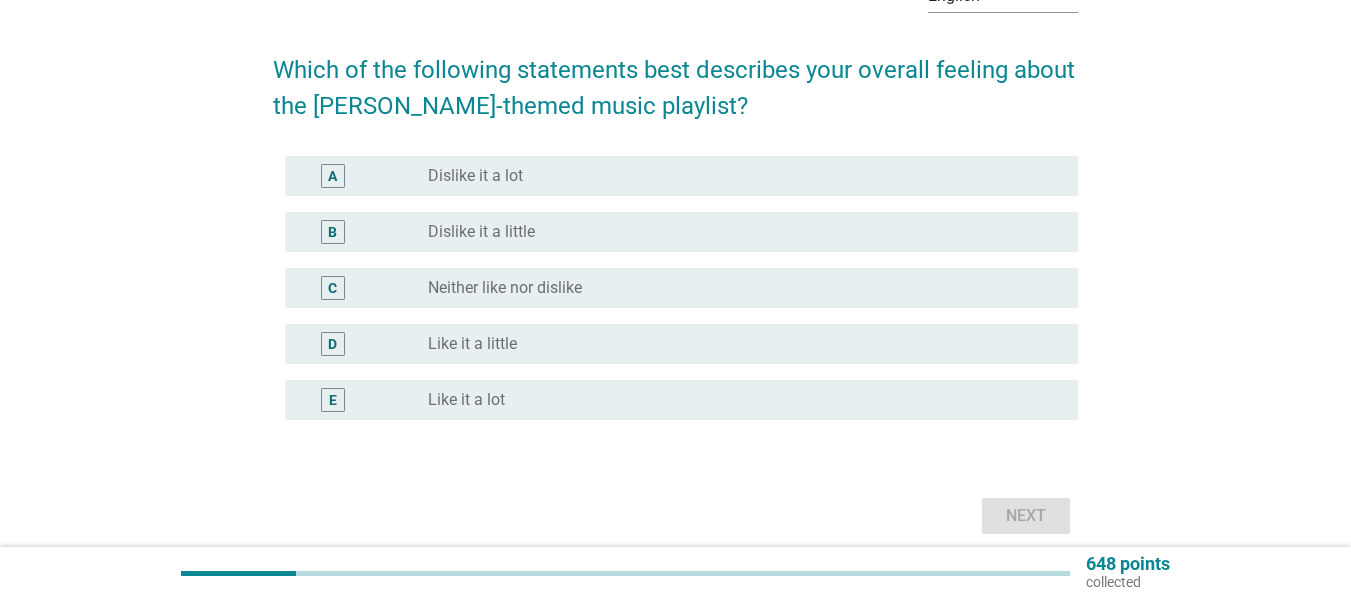 click on "C     radio_button_unchecked Neither like nor dislike" at bounding box center [675, 288] 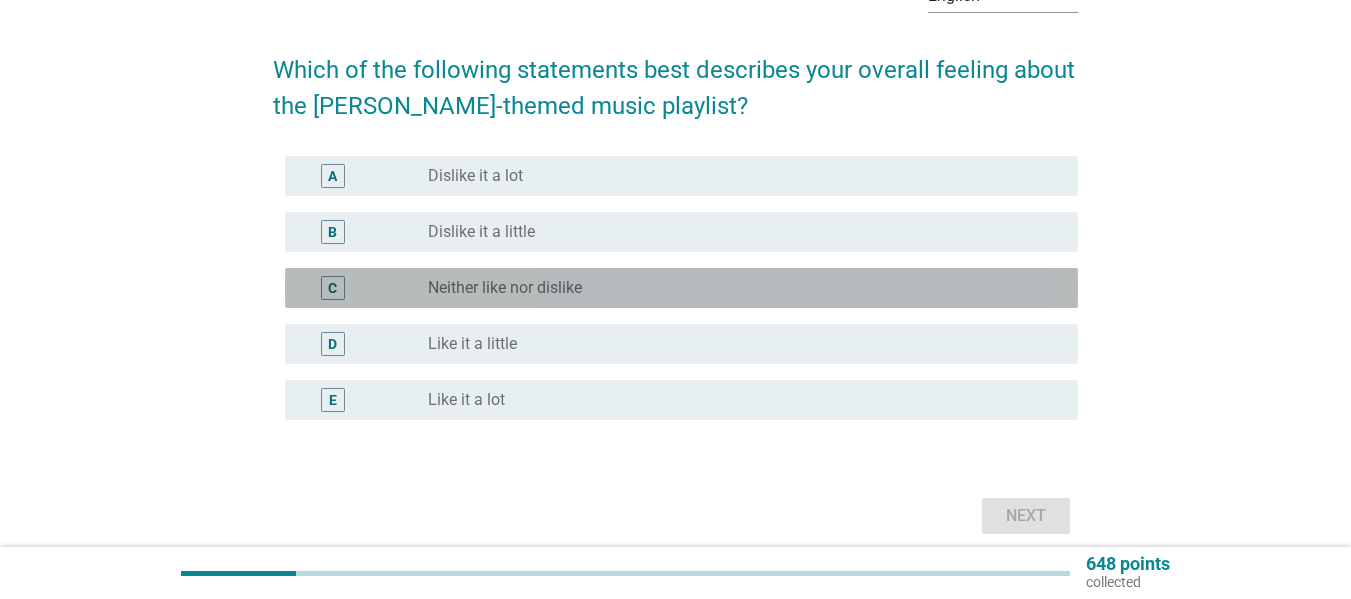 click on "radio_button_unchecked Neither like nor dislike" at bounding box center (737, 288) 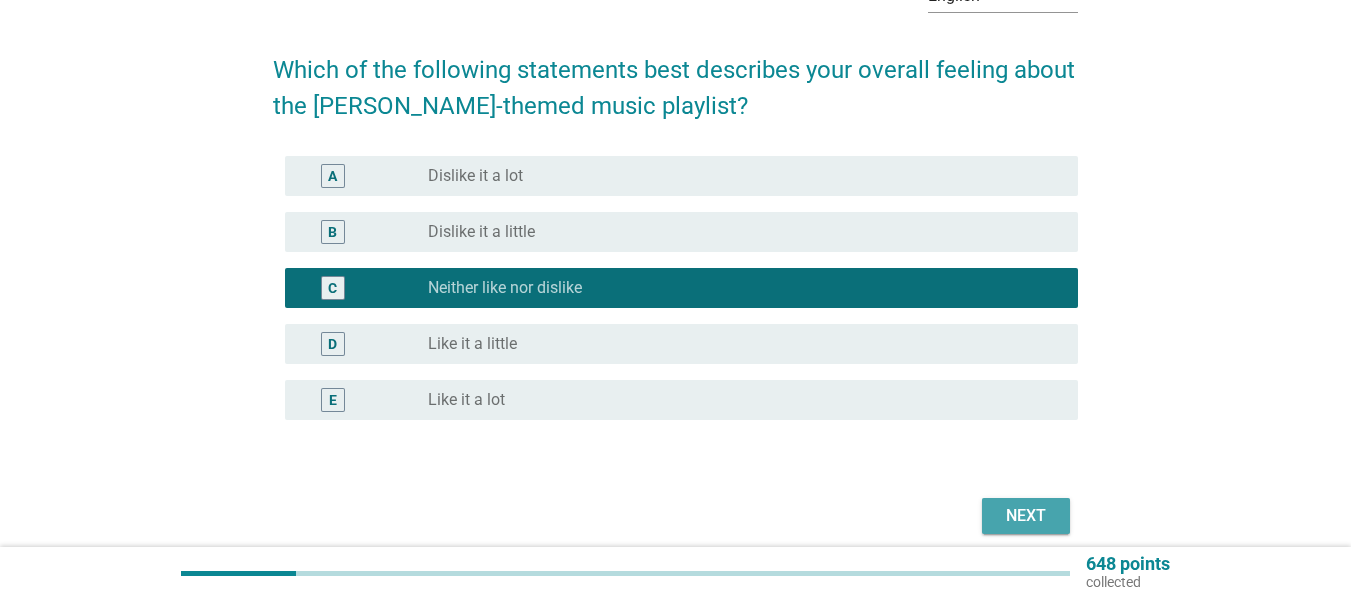 click on "Next" at bounding box center (1026, 516) 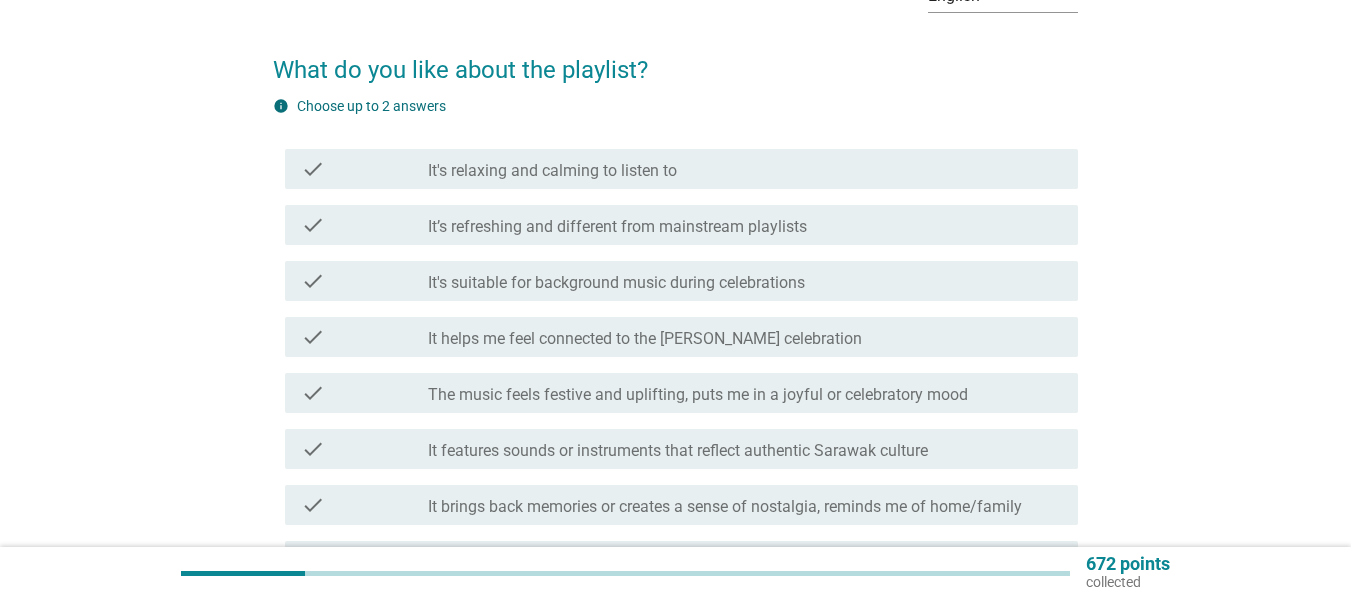 scroll, scrollTop: 0, scrollLeft: 0, axis: both 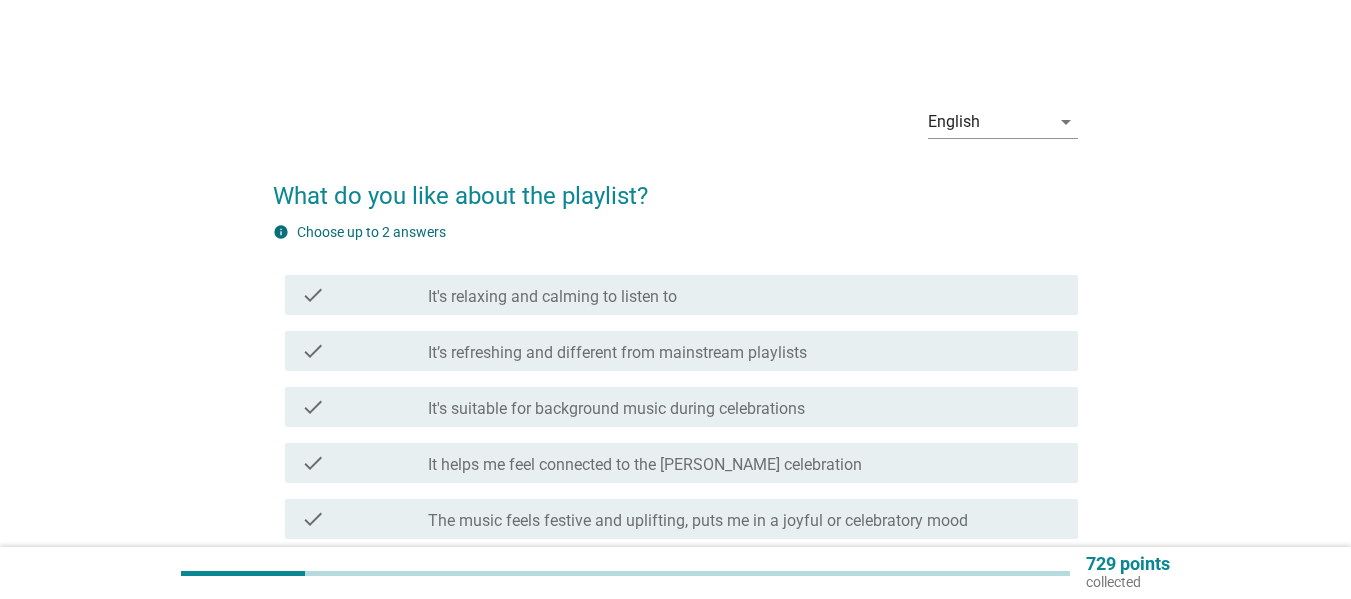click on "check     check_box_outline_blank It’s refreshing and different from mainstream playlists" at bounding box center (675, 351) 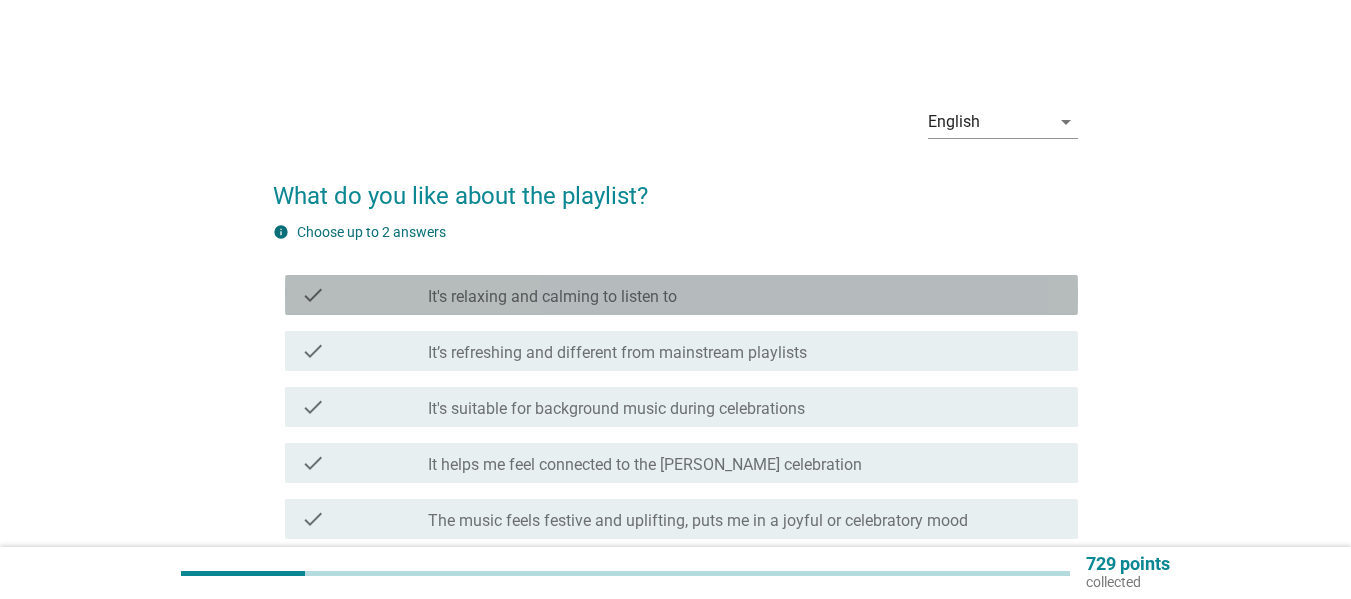 click on "check_box_outline_blank It's relaxing and calming to listen to" at bounding box center [745, 295] 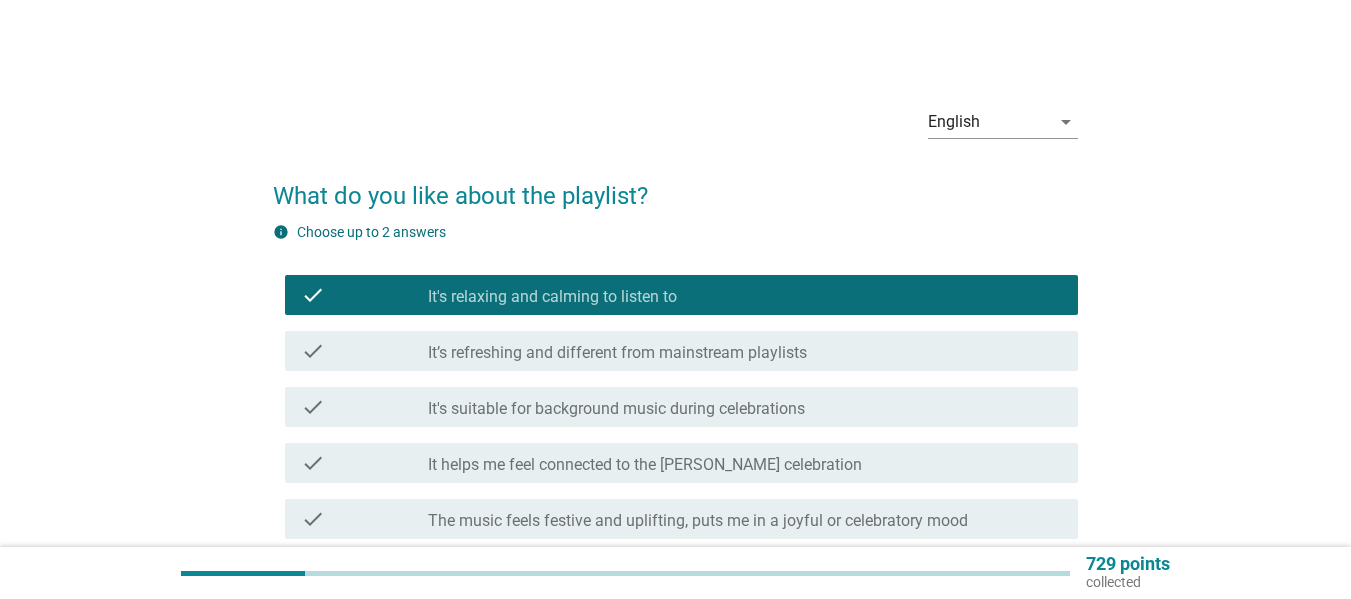 scroll, scrollTop: 358, scrollLeft: 0, axis: vertical 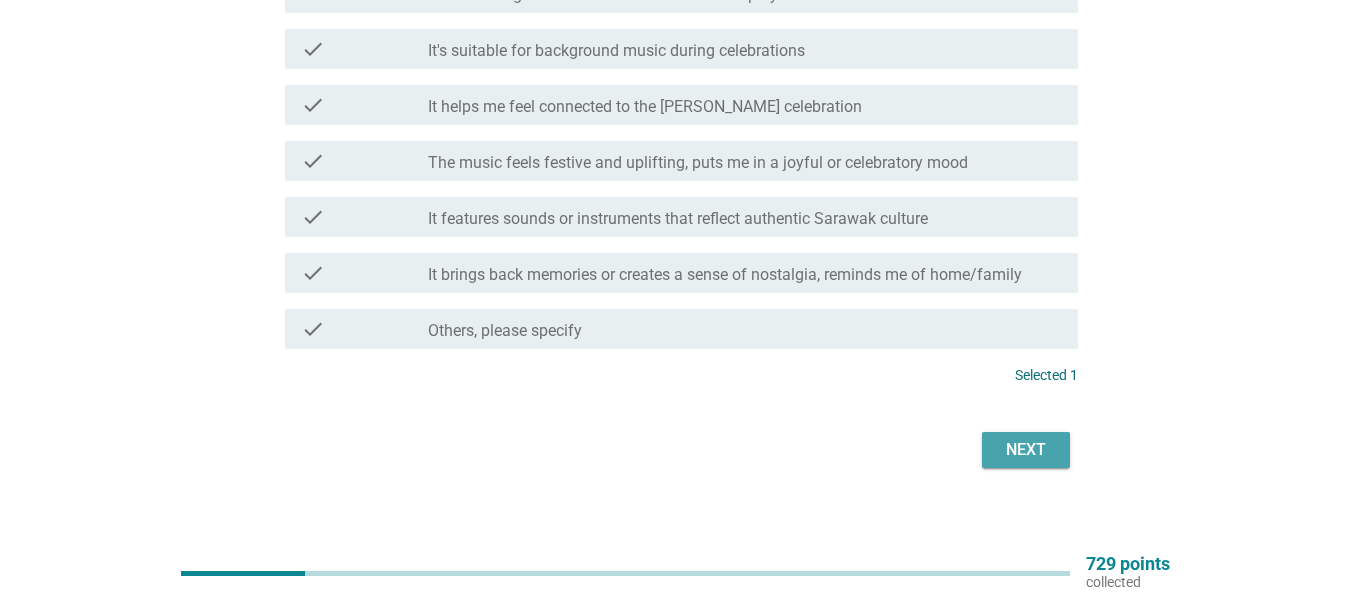 click on "Next" at bounding box center [1026, 450] 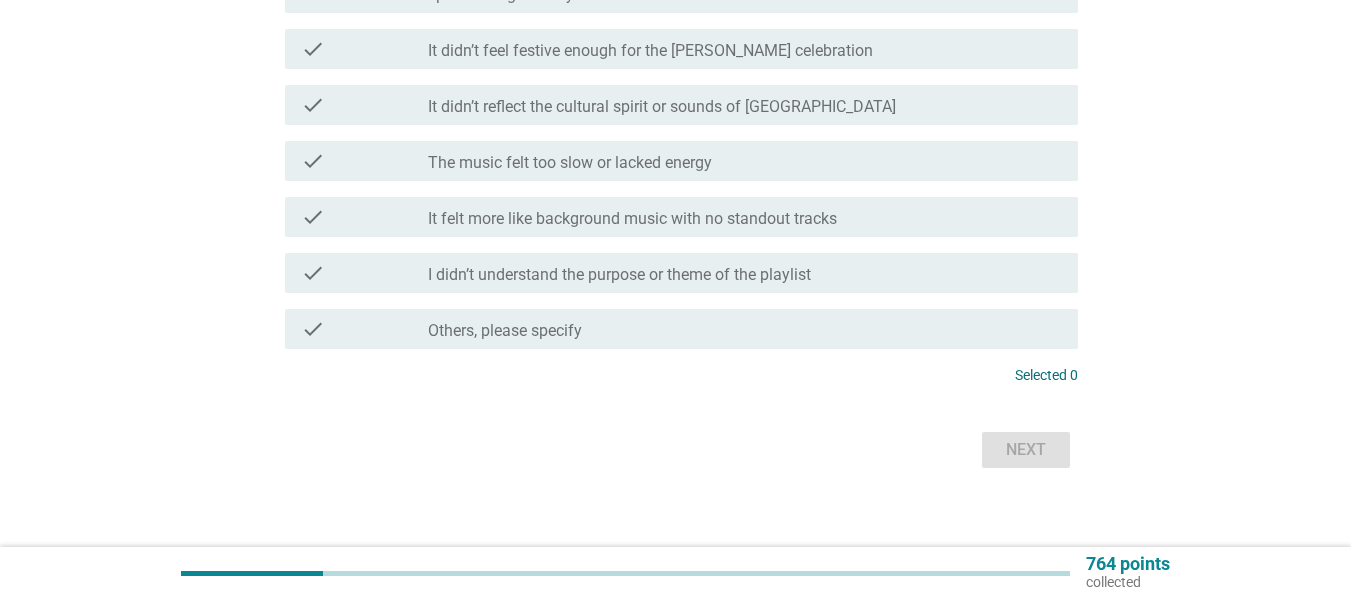 scroll, scrollTop: 0, scrollLeft: 0, axis: both 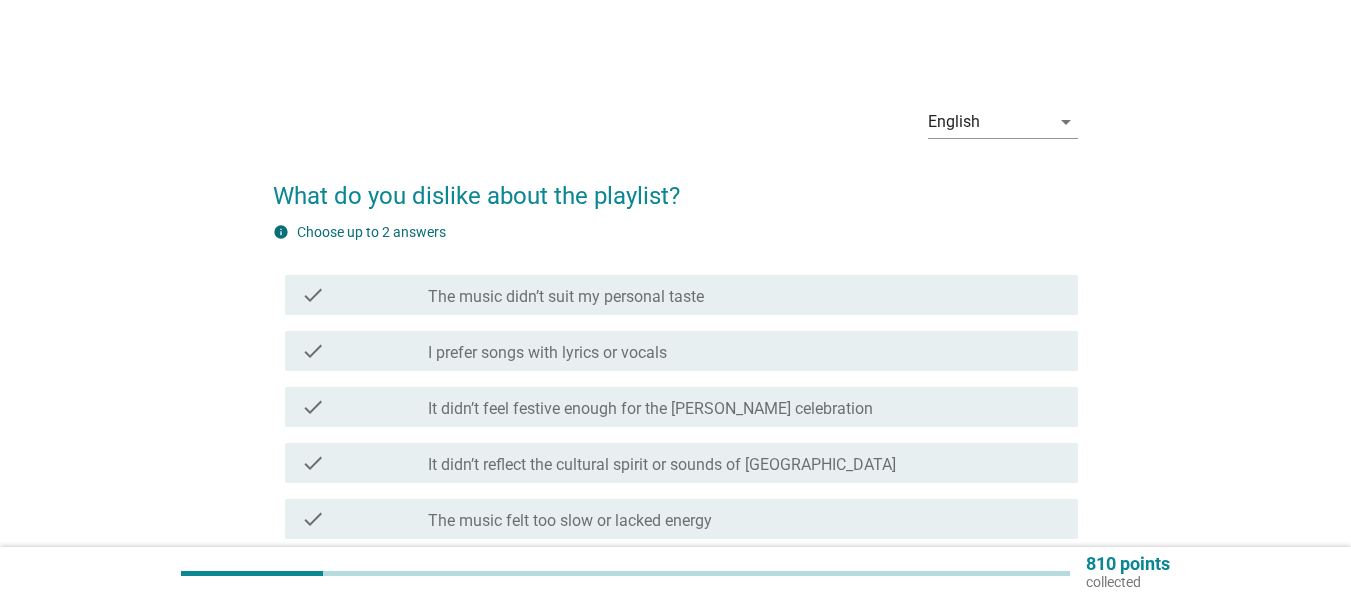 click on "check_box_outline_blank The music didn’t suit my personal taste" at bounding box center (745, 295) 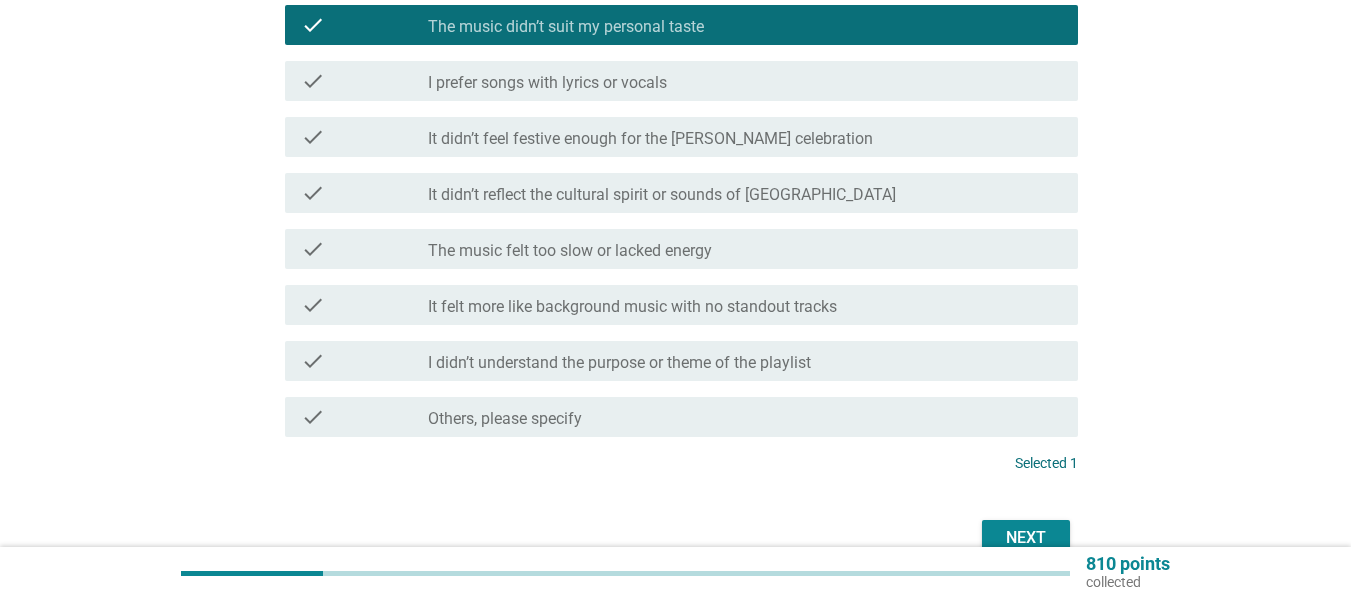 scroll, scrollTop: 306, scrollLeft: 0, axis: vertical 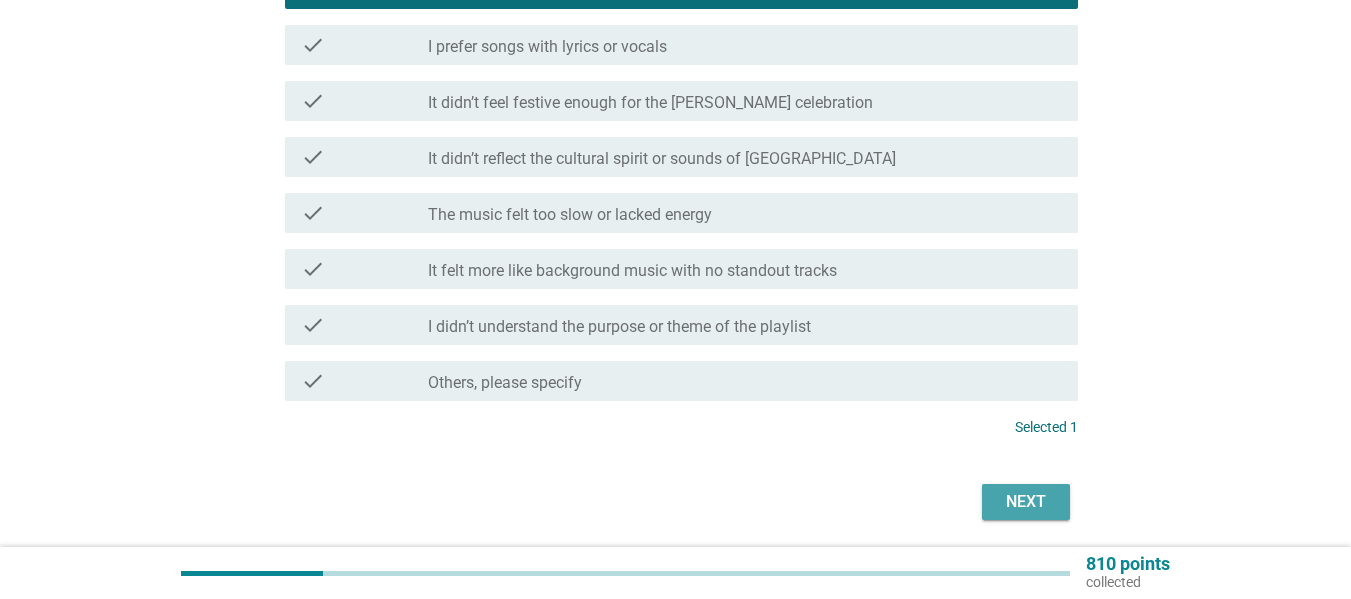 click on "Next" at bounding box center [1026, 502] 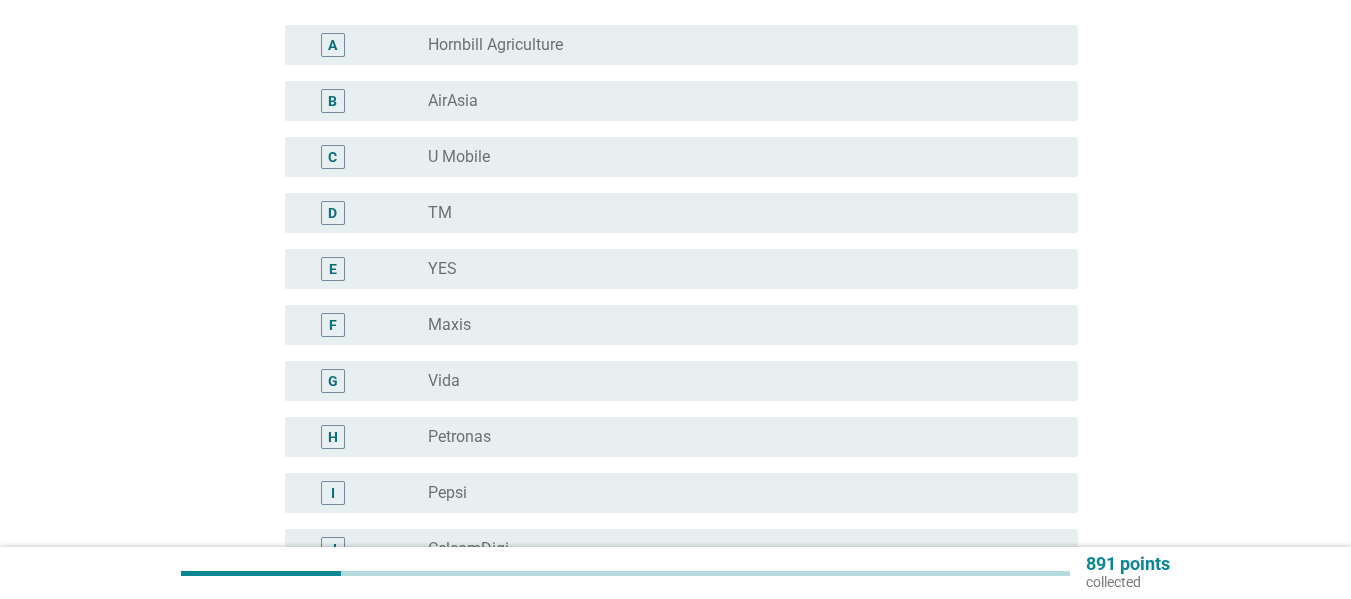 scroll, scrollTop: 319, scrollLeft: 0, axis: vertical 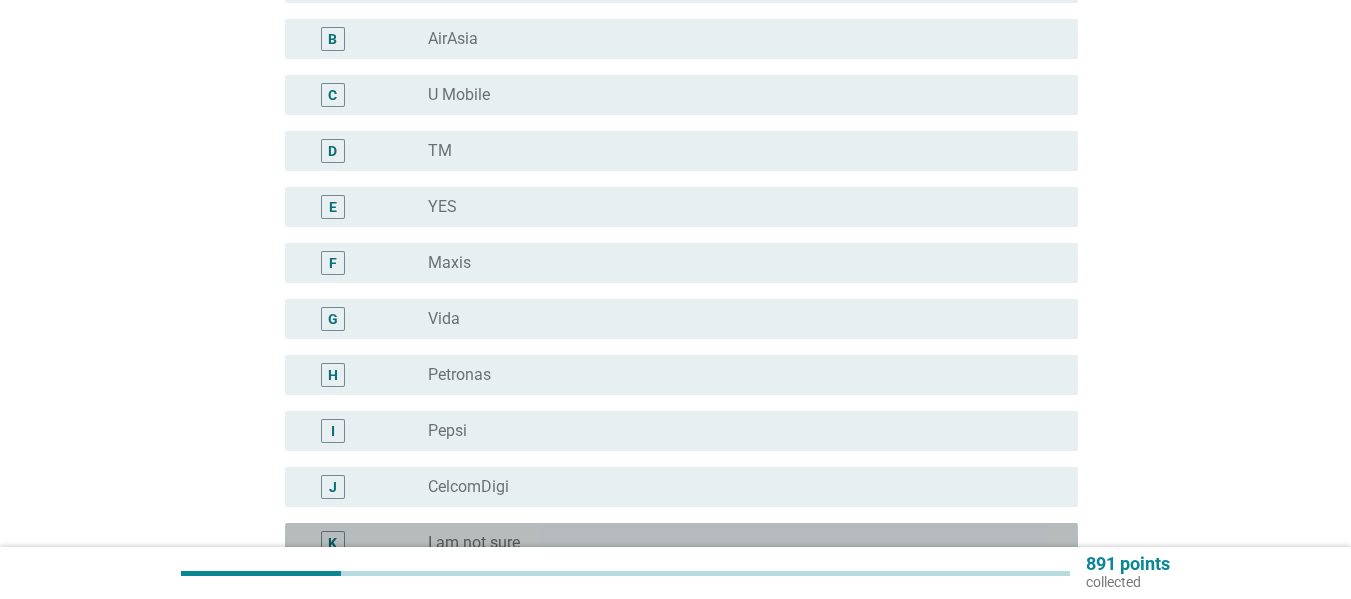 click on "K     radio_button_unchecked I am not sure" at bounding box center (681, 543) 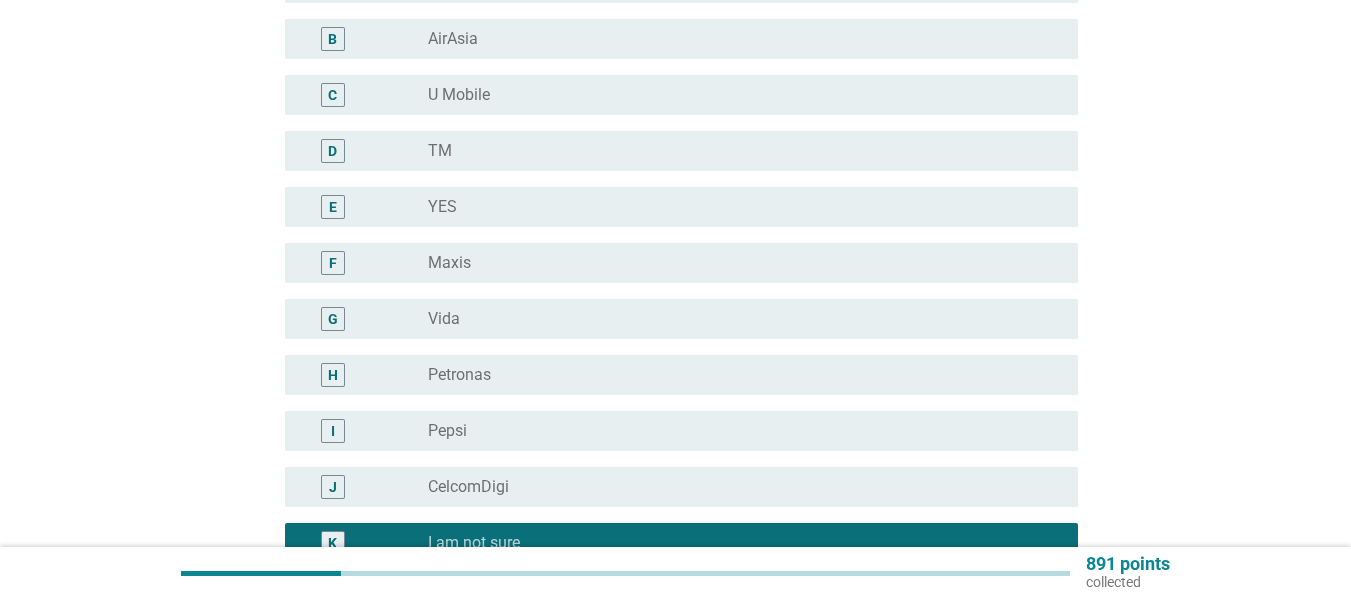 scroll, scrollTop: 476, scrollLeft: 0, axis: vertical 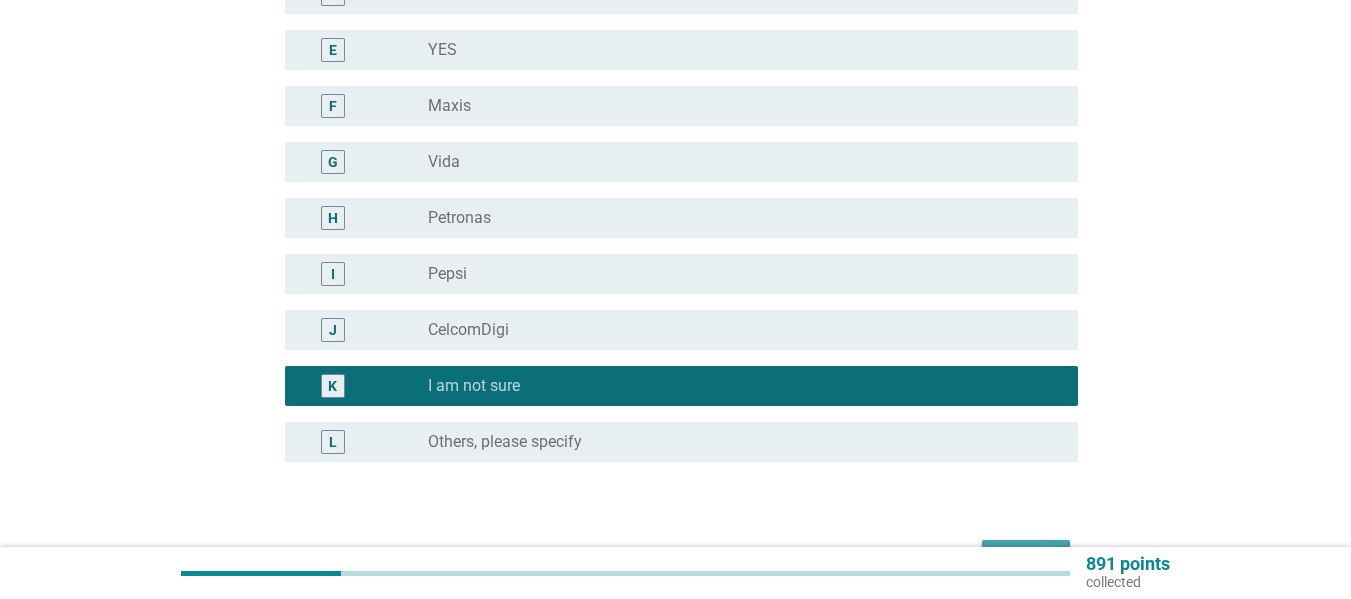 click on "Next" at bounding box center (1026, 558) 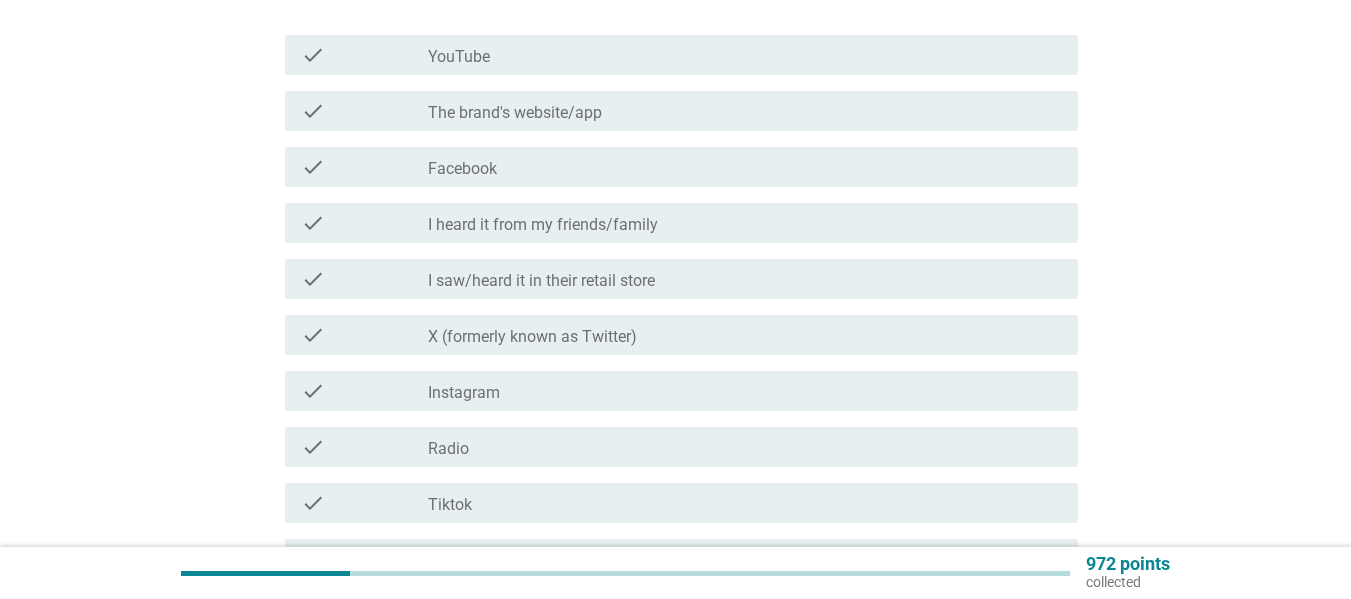 scroll, scrollTop: 229, scrollLeft: 0, axis: vertical 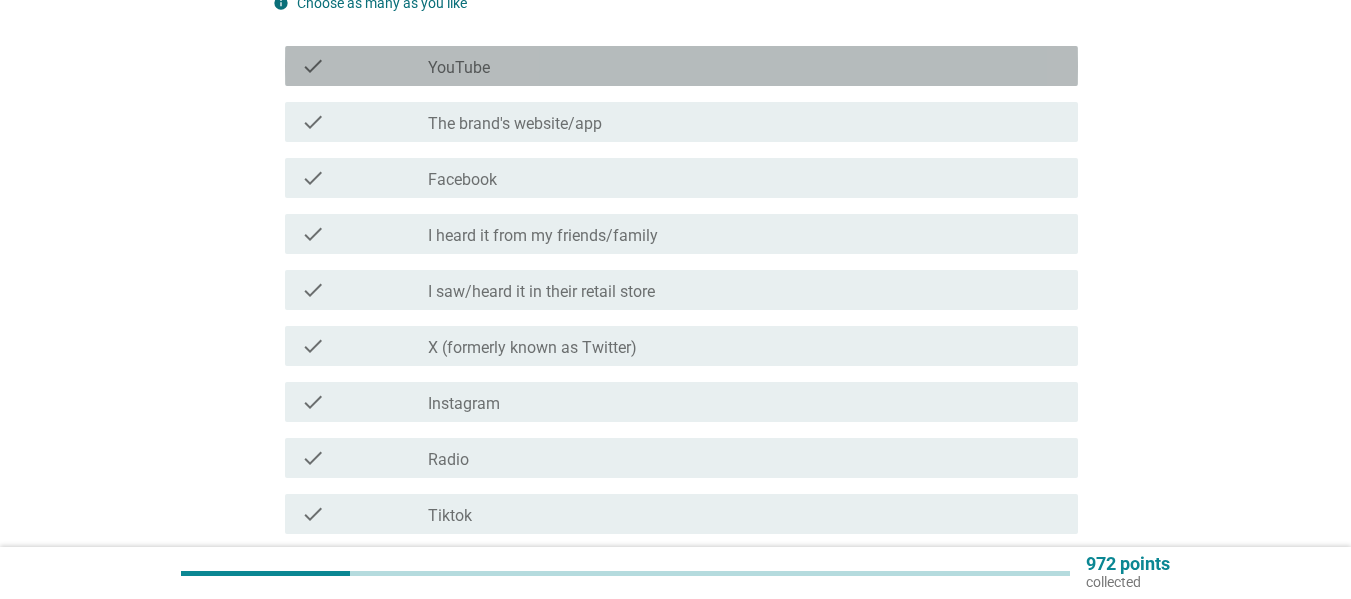 click on "check_box_outline_blank YouTube" at bounding box center (745, 66) 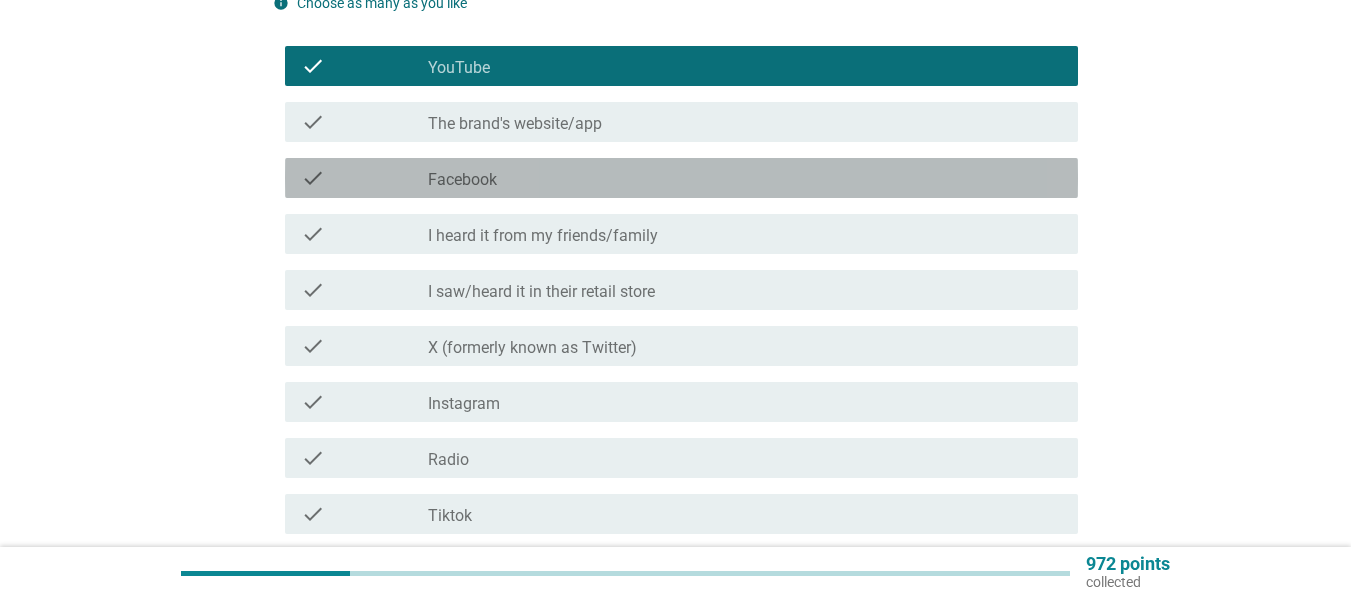 click on "check_box_outline_blank Facebook" at bounding box center (745, 178) 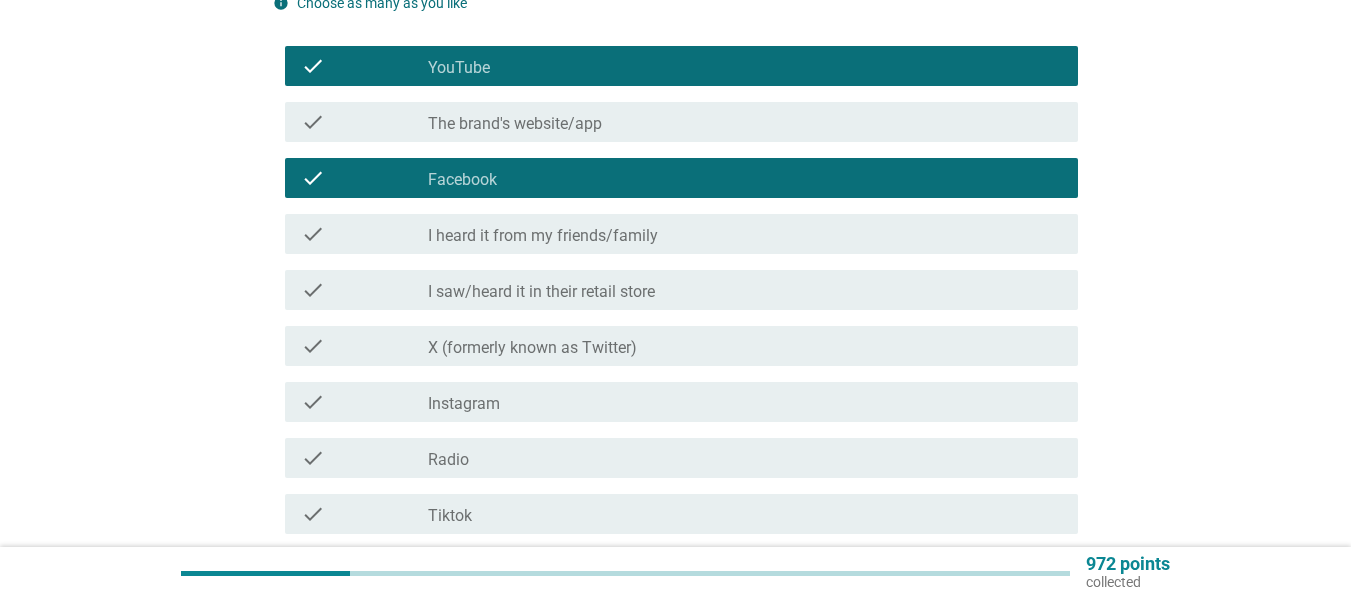 click on "check     check_box_outline_blank I saw/heard it in their retail store" at bounding box center [675, 290] 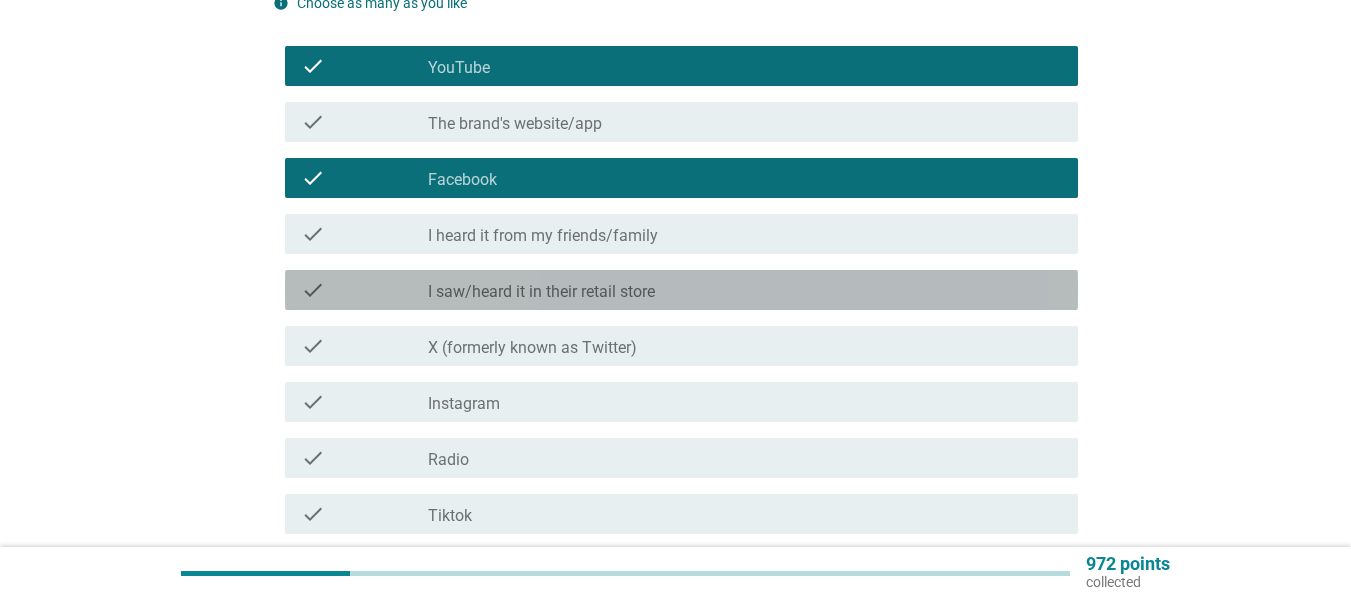 click on "check     check_box_outline_blank I saw/heard it in their retail store" at bounding box center [681, 290] 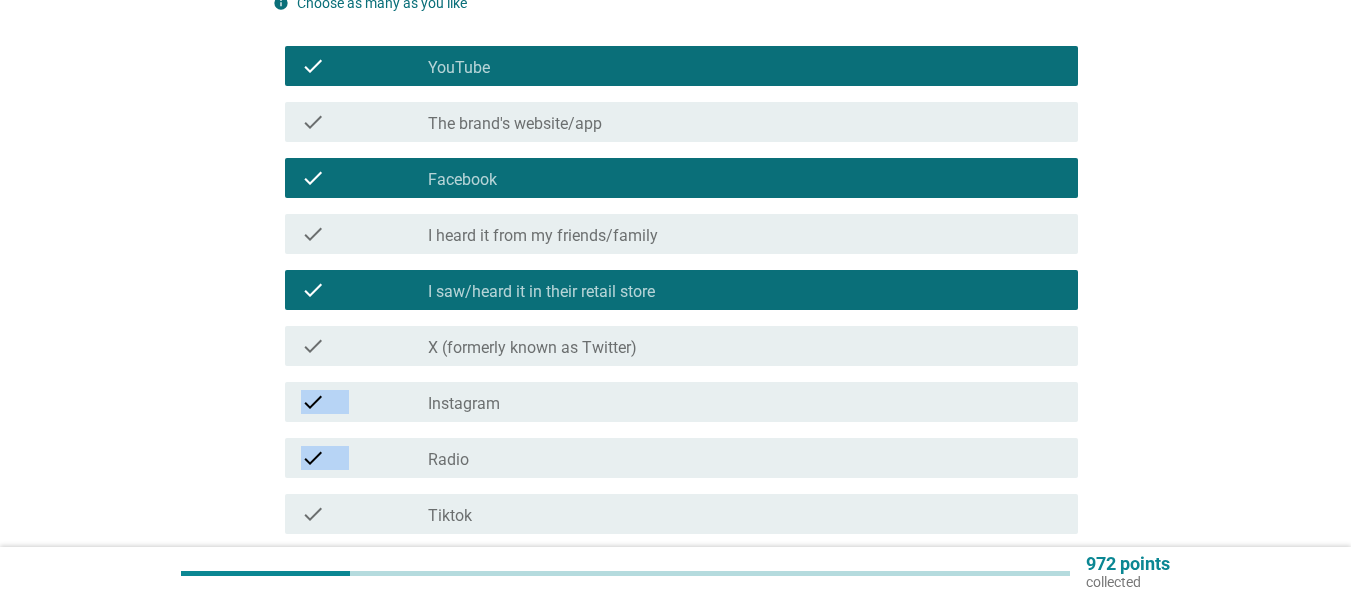 drag, startPoint x: 1345, startPoint y: 326, endPoint x: 1365, endPoint y: 465, distance: 140.43147 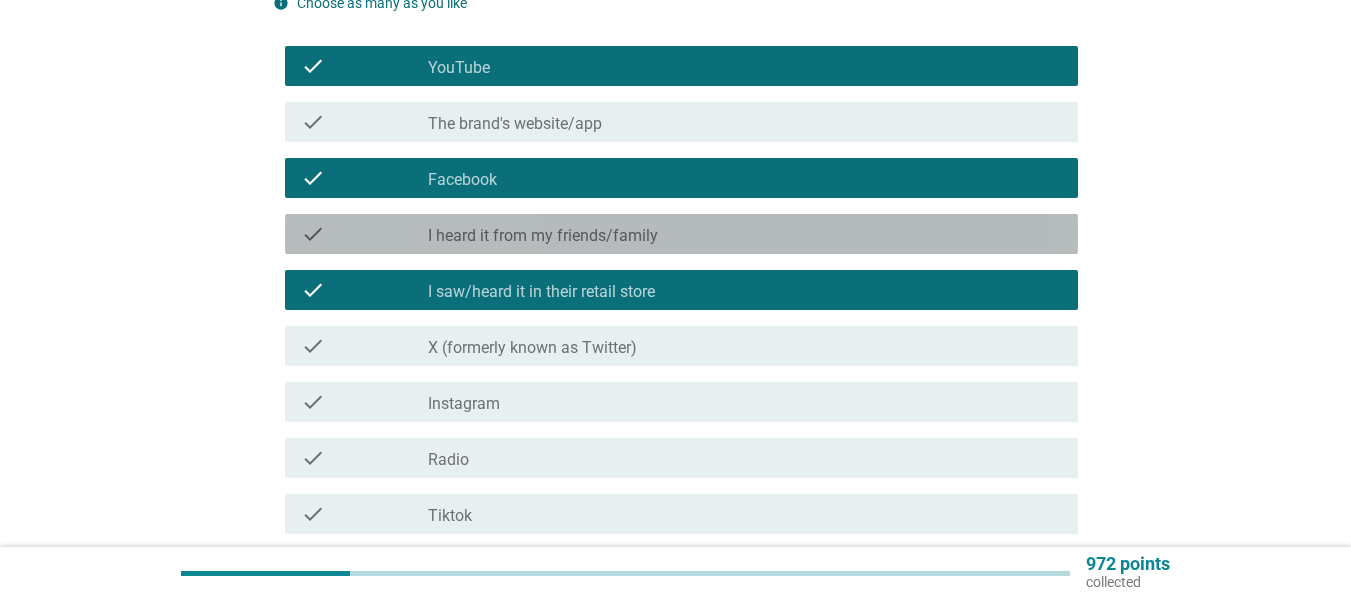 click on "check_box_outline_blank I heard it from my friends/family" at bounding box center (745, 234) 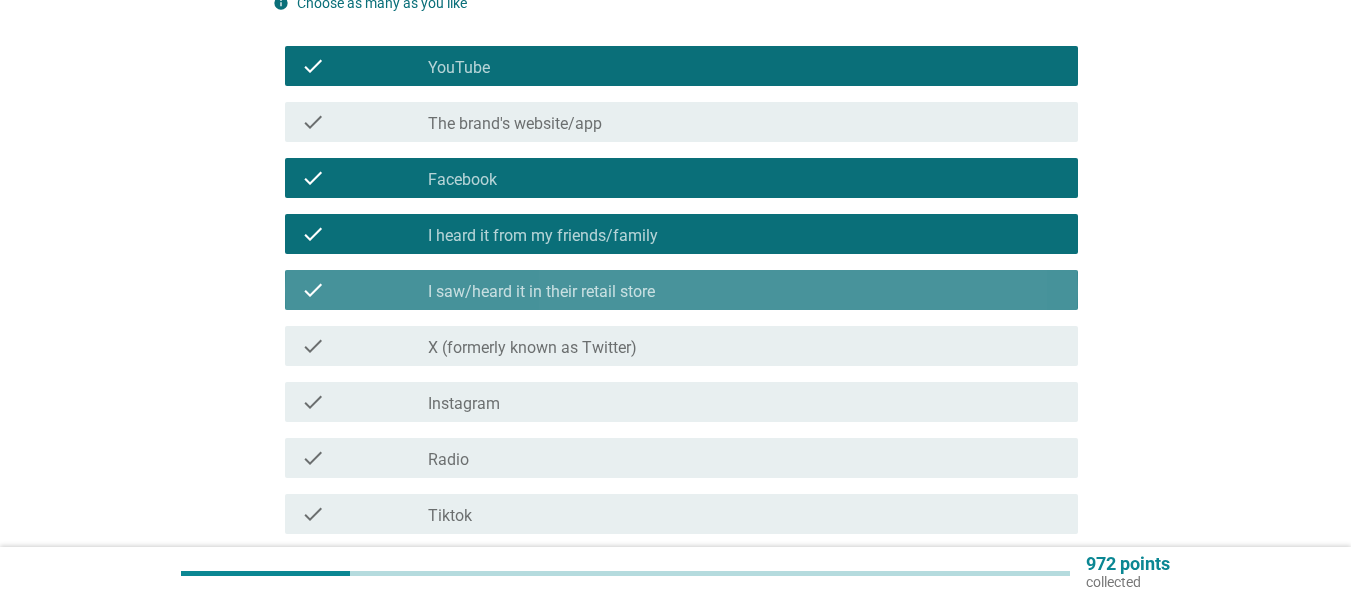 click on "check_box_outline_blank I saw/heard it in their retail store" at bounding box center (745, 290) 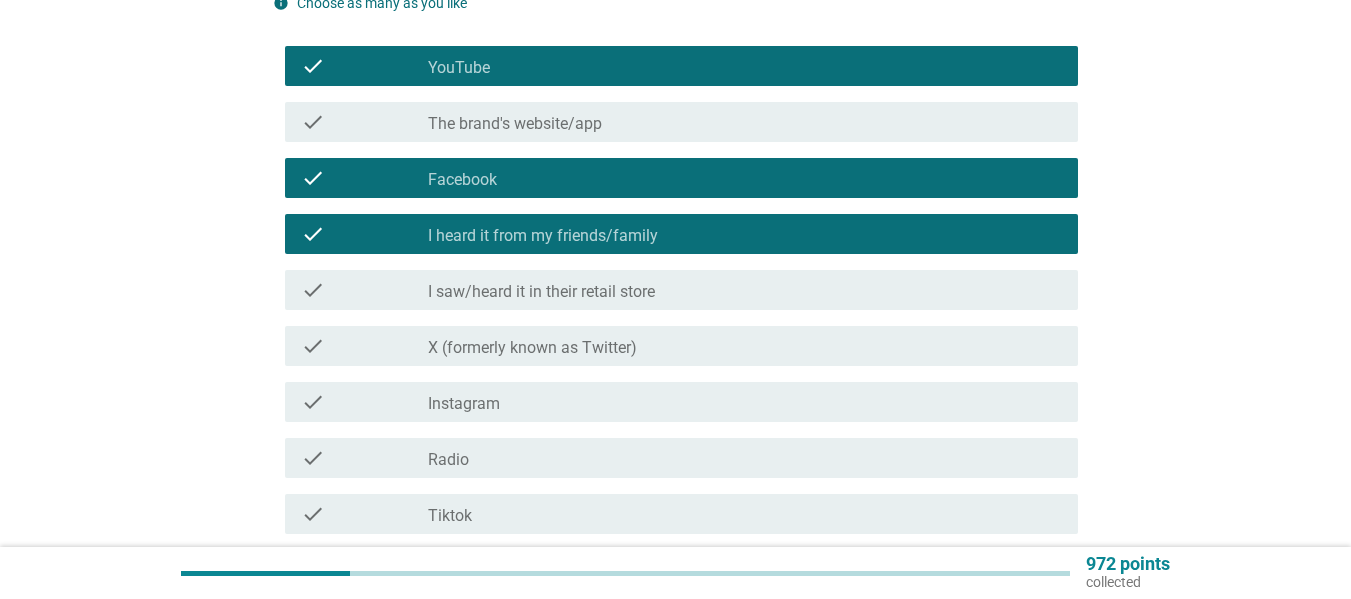 drag, startPoint x: 1334, startPoint y: 362, endPoint x: 1365, endPoint y: 359, distance: 31.144823 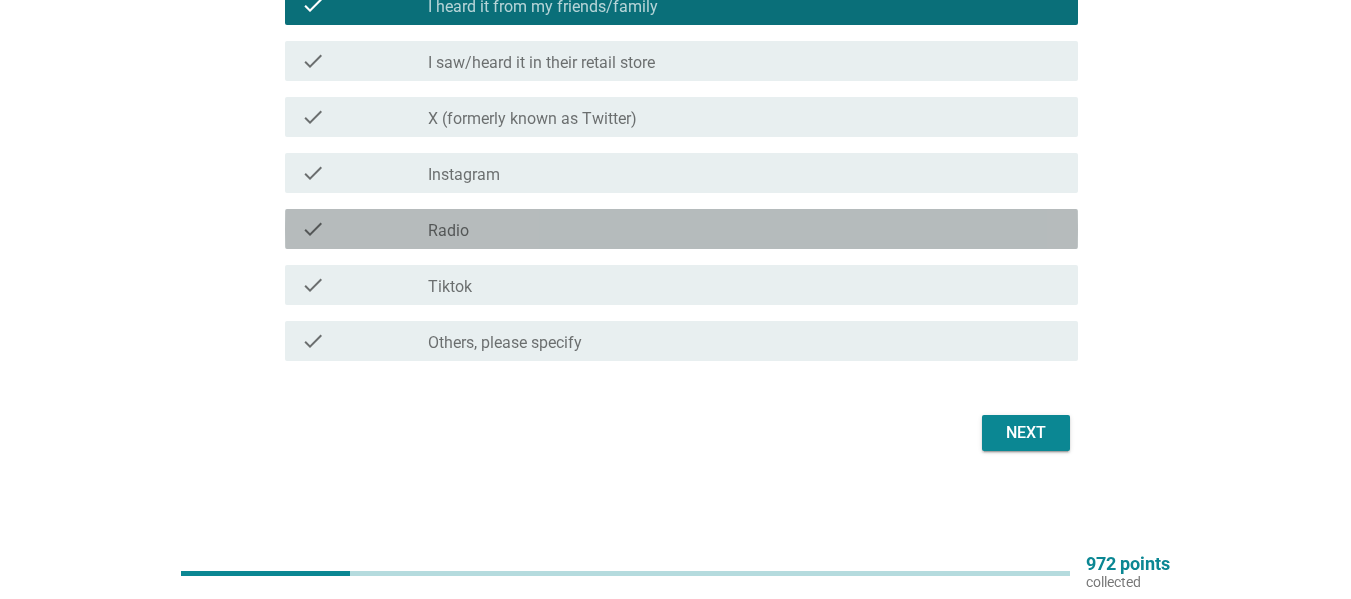 click on "check_box_outline_blank Radio" at bounding box center (745, 229) 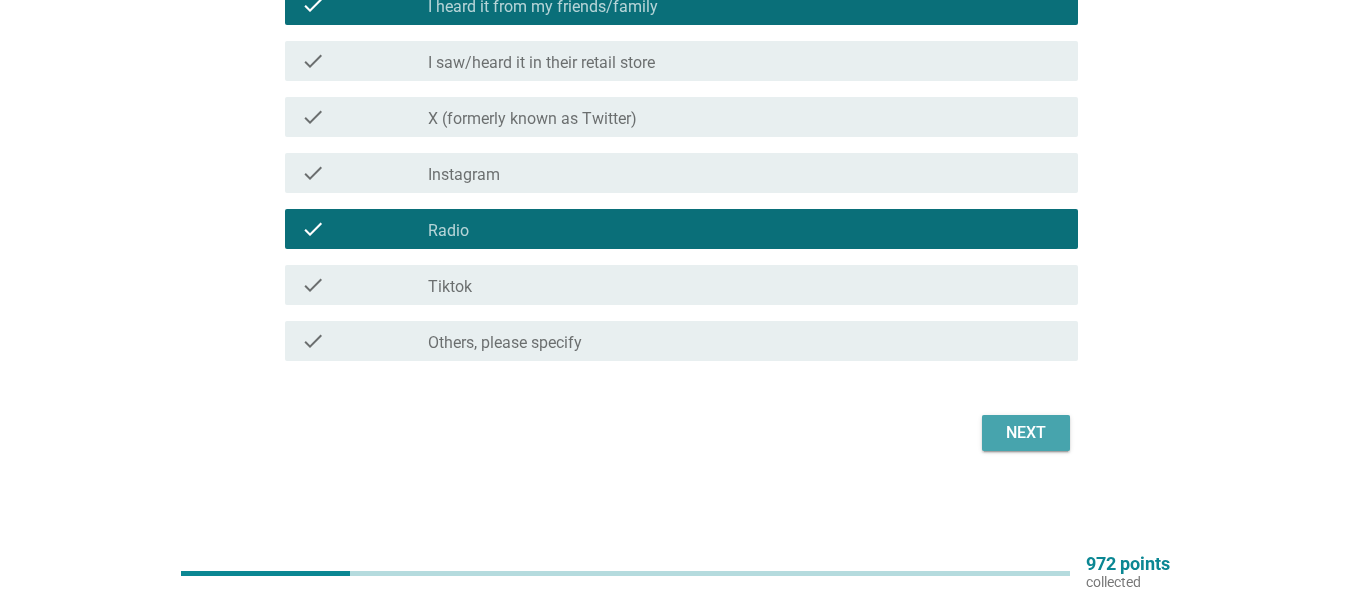 click on "Next" at bounding box center [1026, 433] 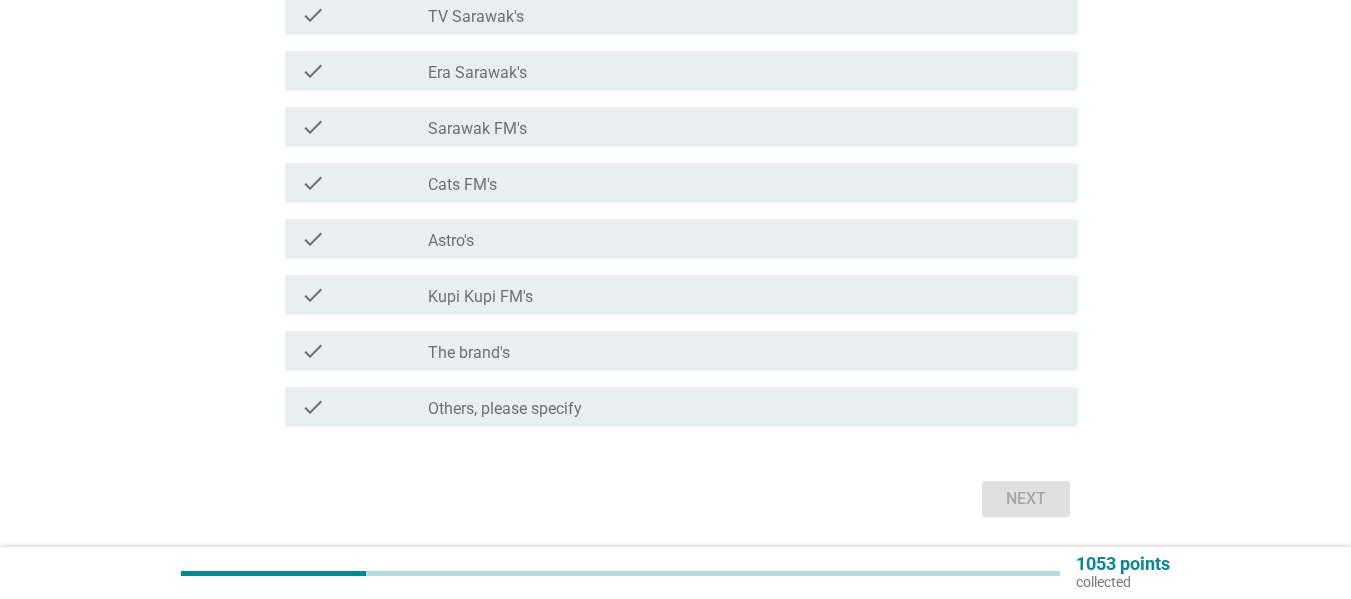scroll, scrollTop: 284, scrollLeft: 0, axis: vertical 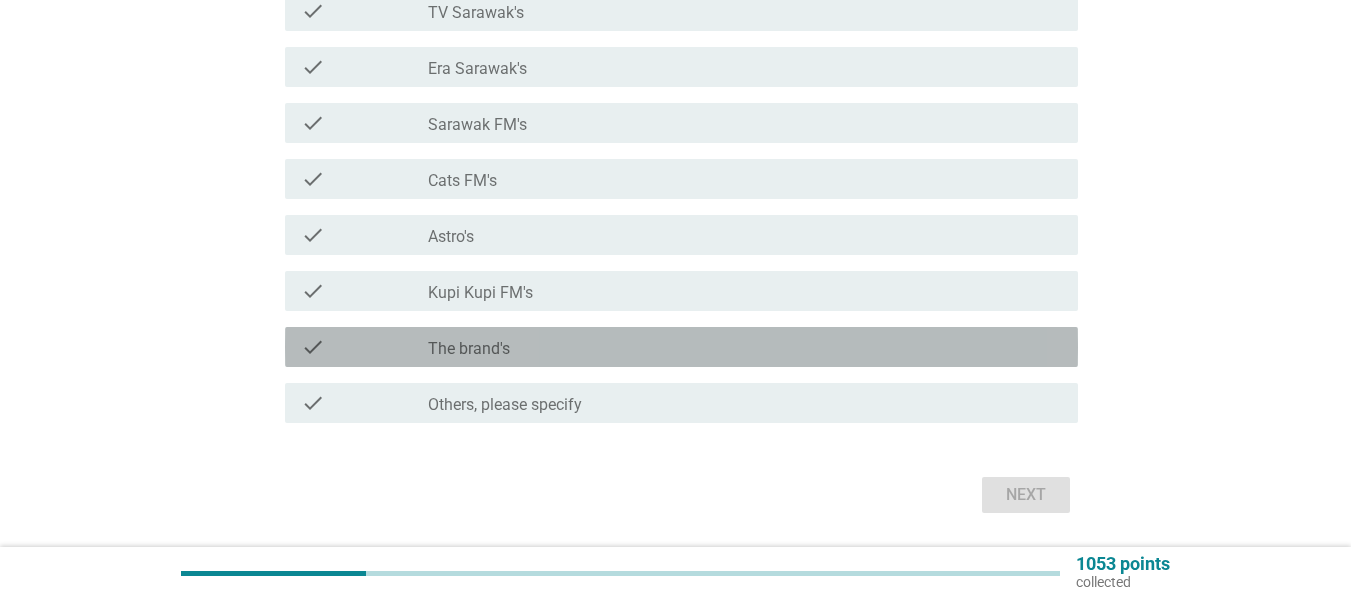 click on "check_box_outline_blank The brand's" at bounding box center [745, 347] 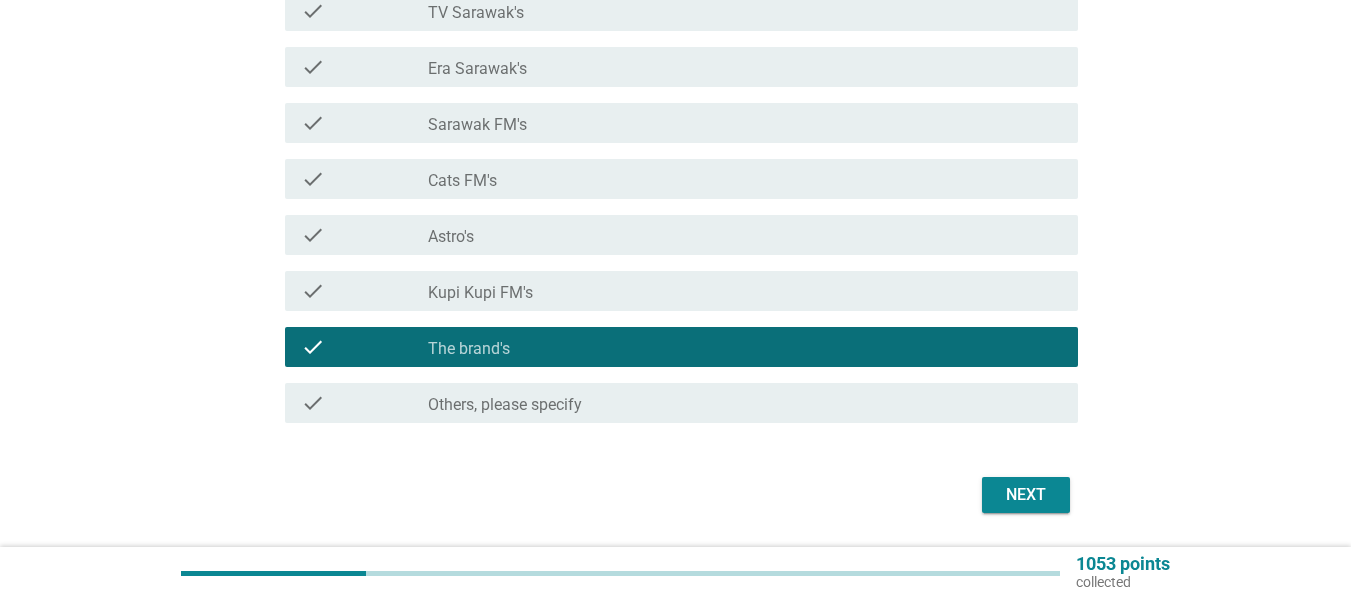click on "Next" at bounding box center [675, 495] 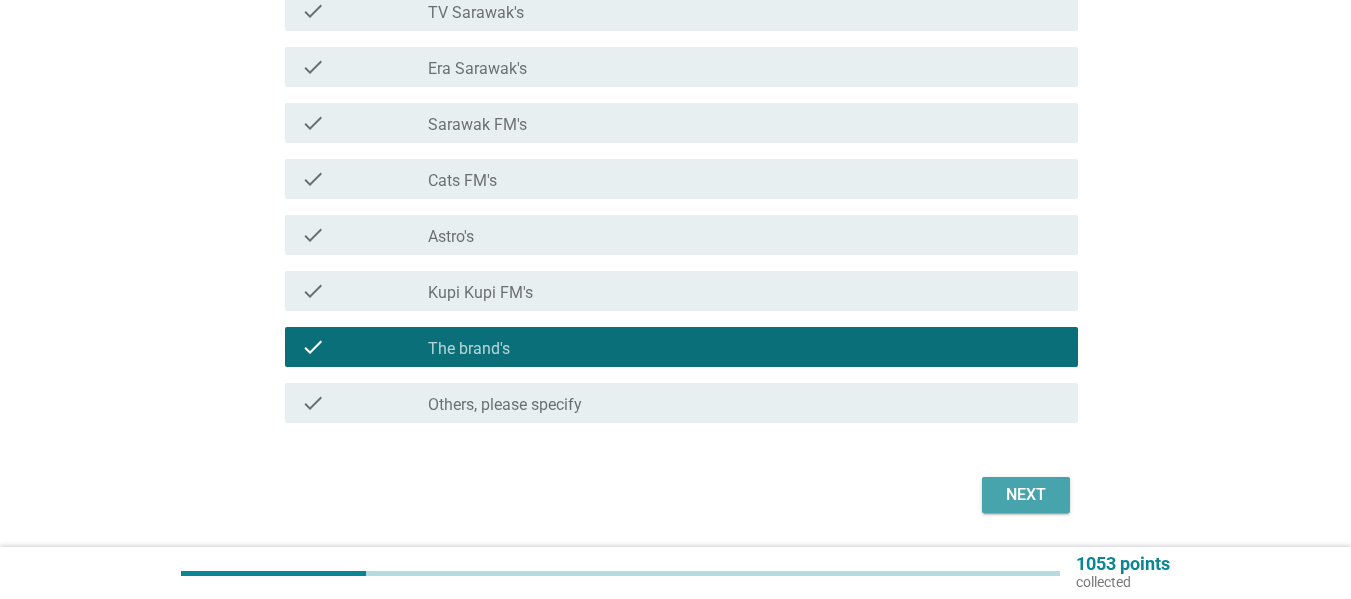 click on "Next" at bounding box center [1026, 495] 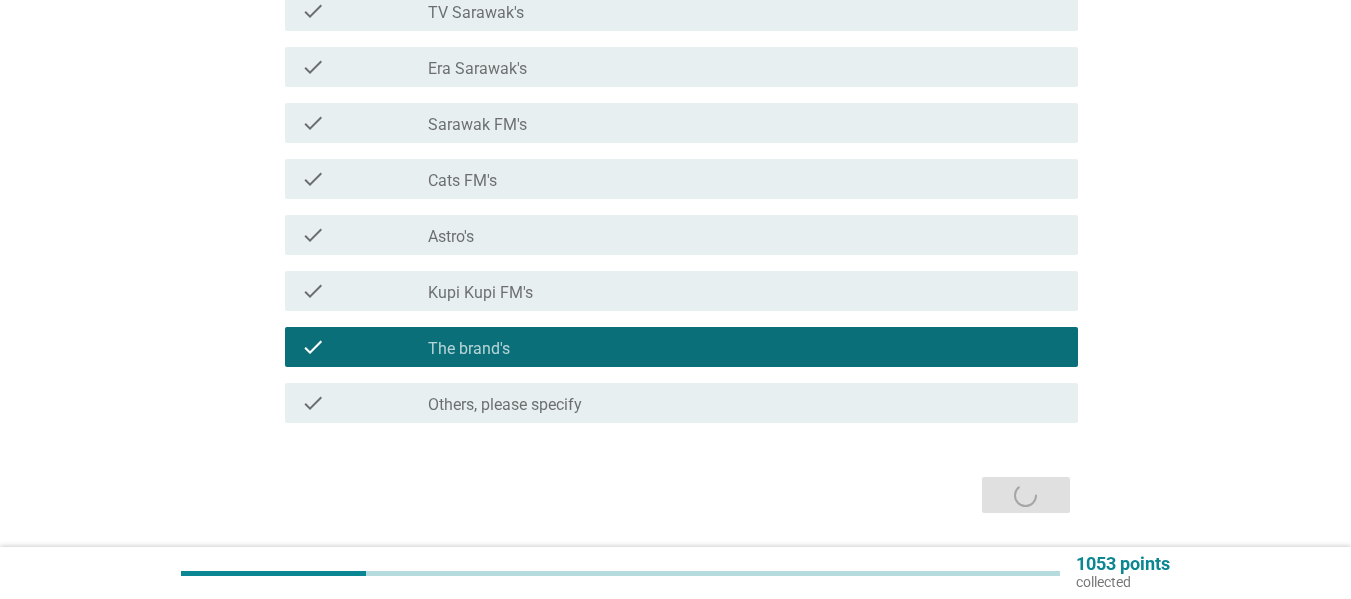 scroll, scrollTop: 0, scrollLeft: 0, axis: both 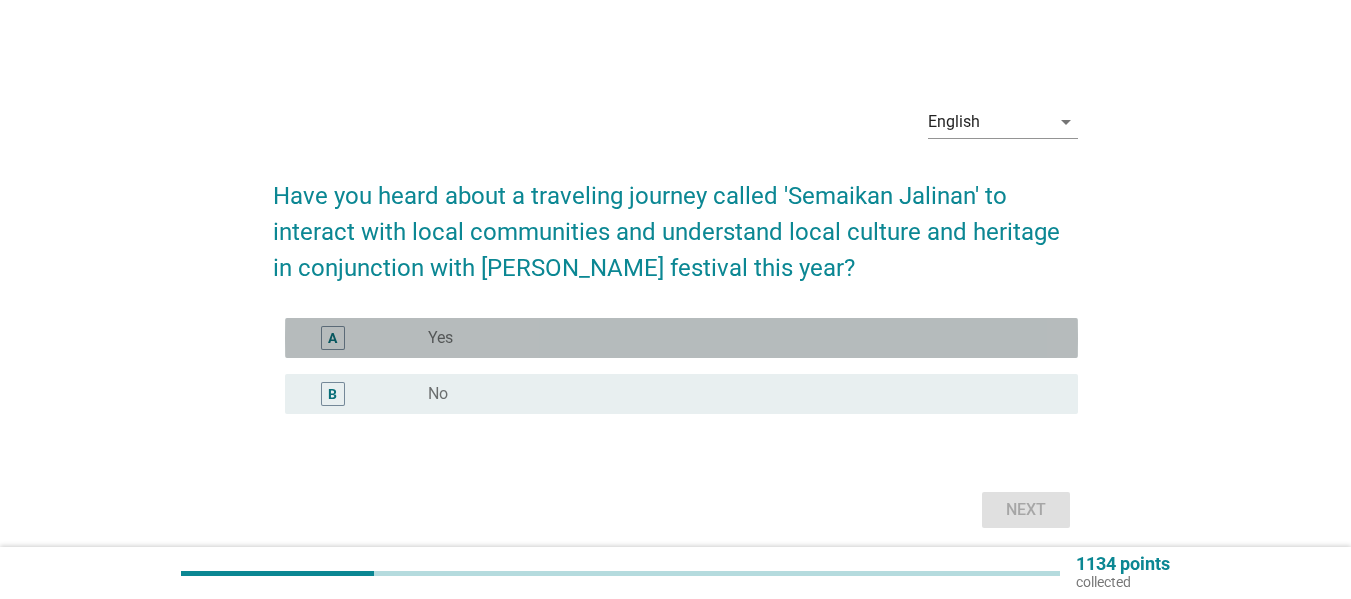 click on "A     radio_button_unchecked Yes" at bounding box center (681, 338) 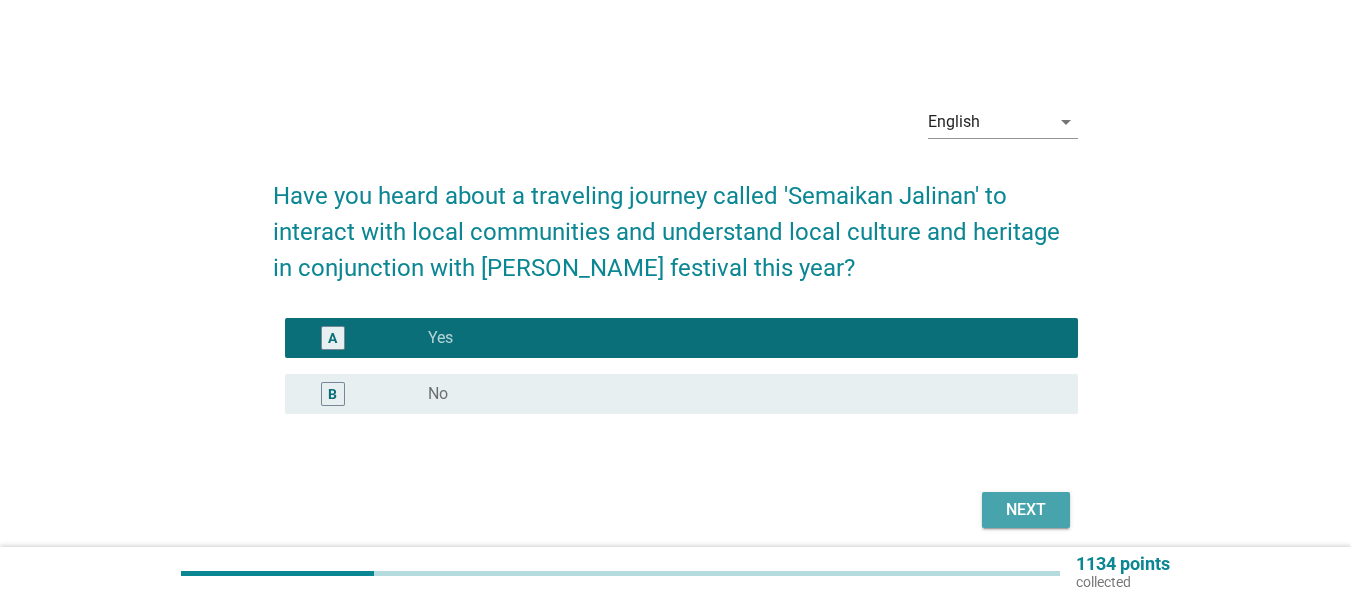 click on "Next" at bounding box center [1026, 510] 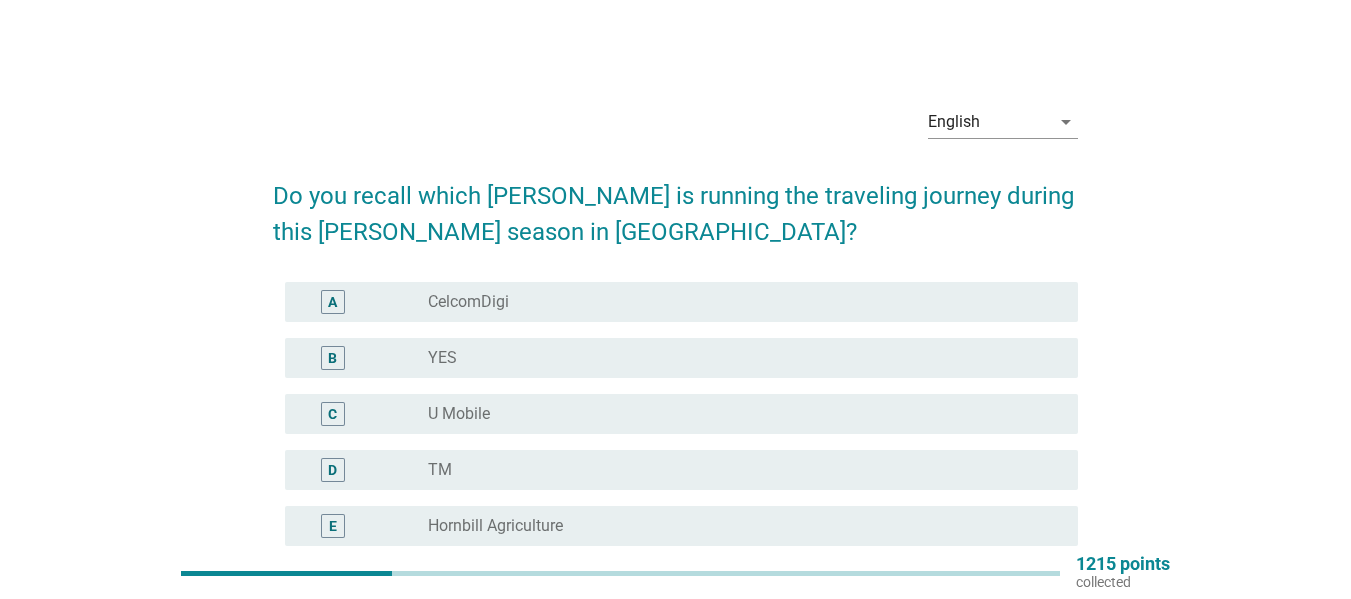 click on "radio_button_unchecked U Mobile" at bounding box center [737, 414] 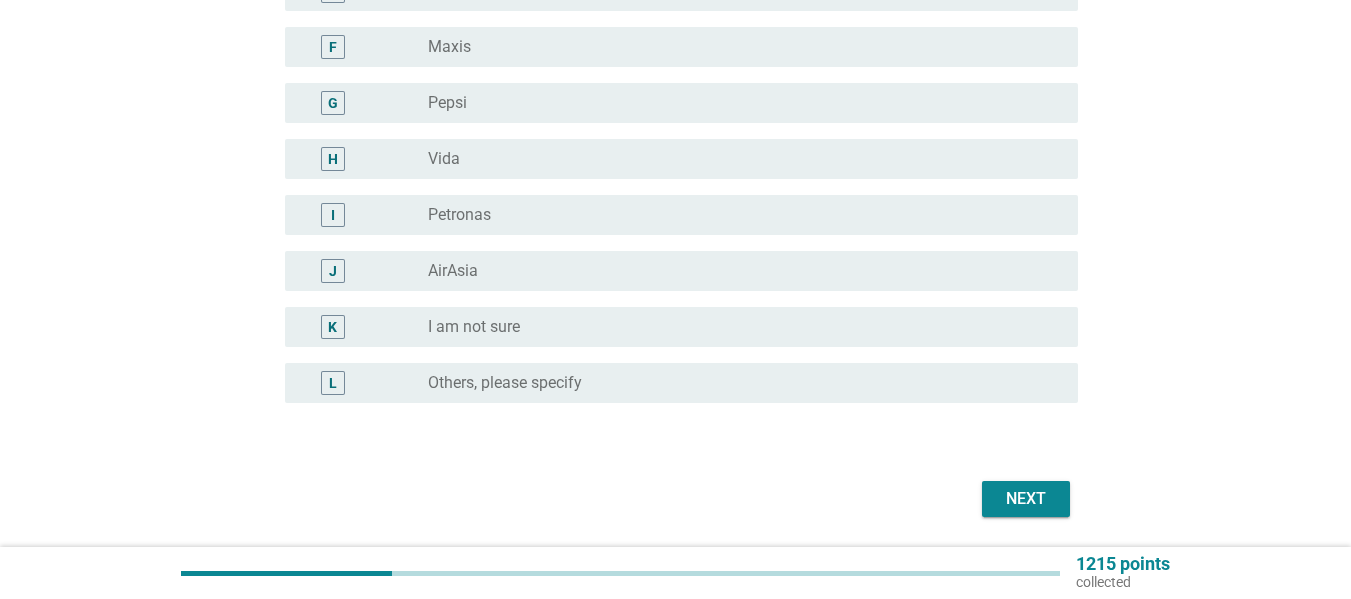 scroll, scrollTop: 546, scrollLeft: 0, axis: vertical 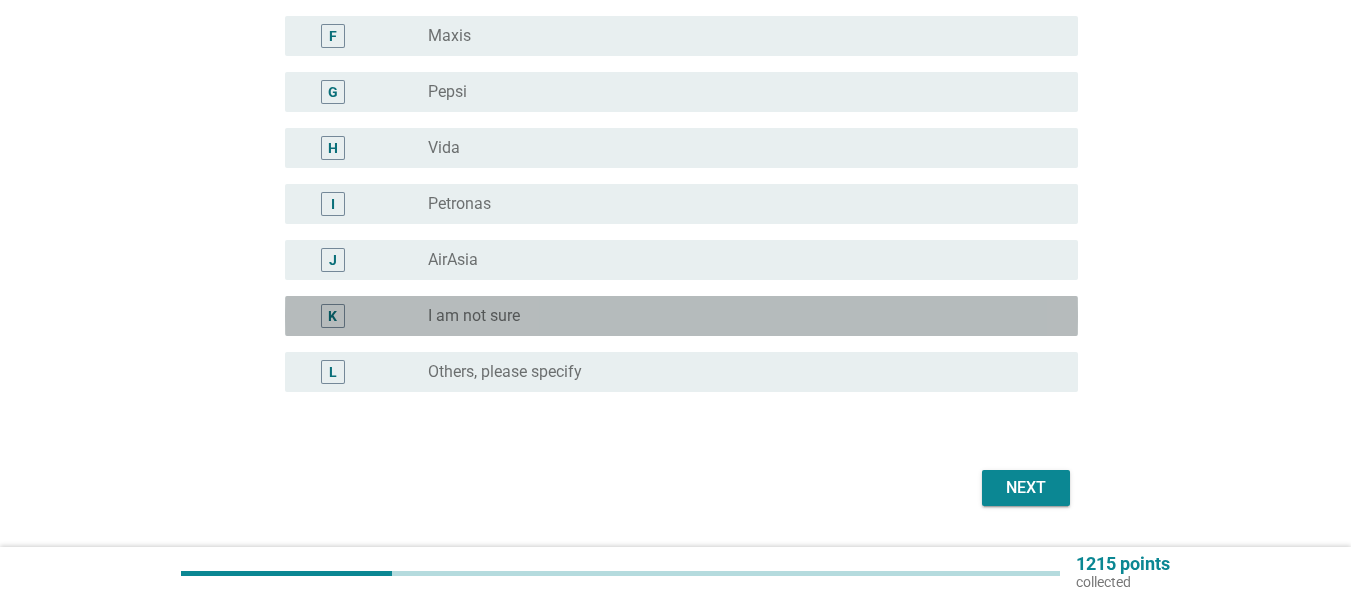 click on "radio_button_unchecked I am not sure" at bounding box center [737, 316] 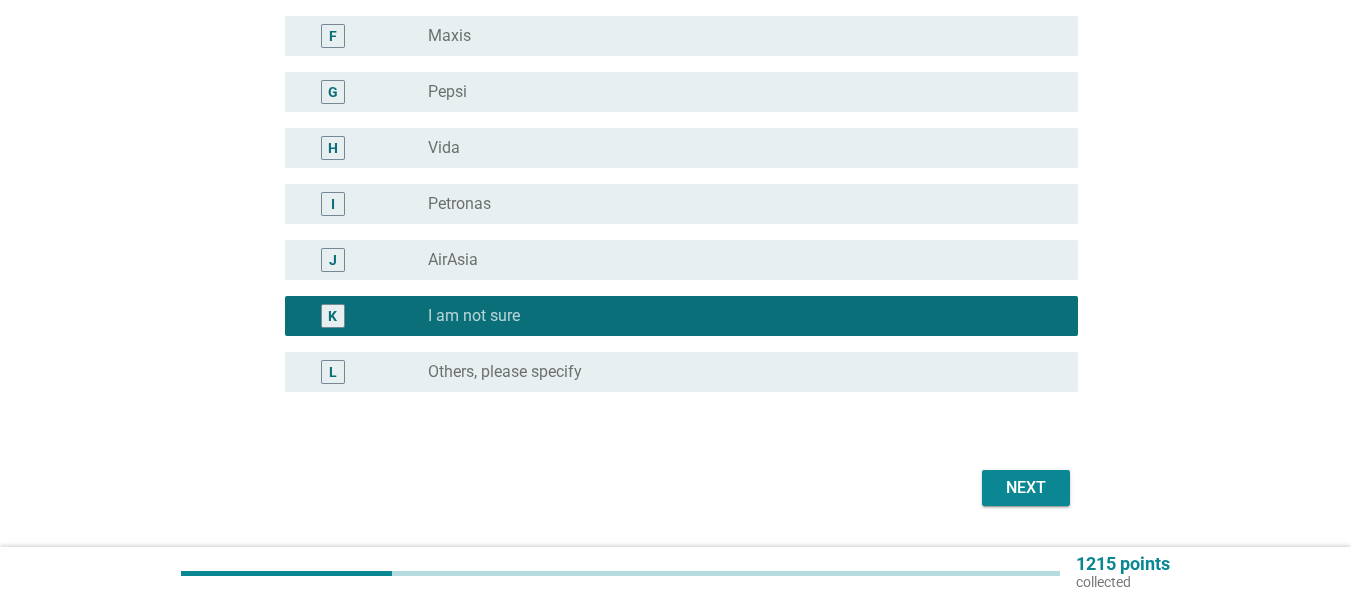 click on "Next" at bounding box center (1026, 488) 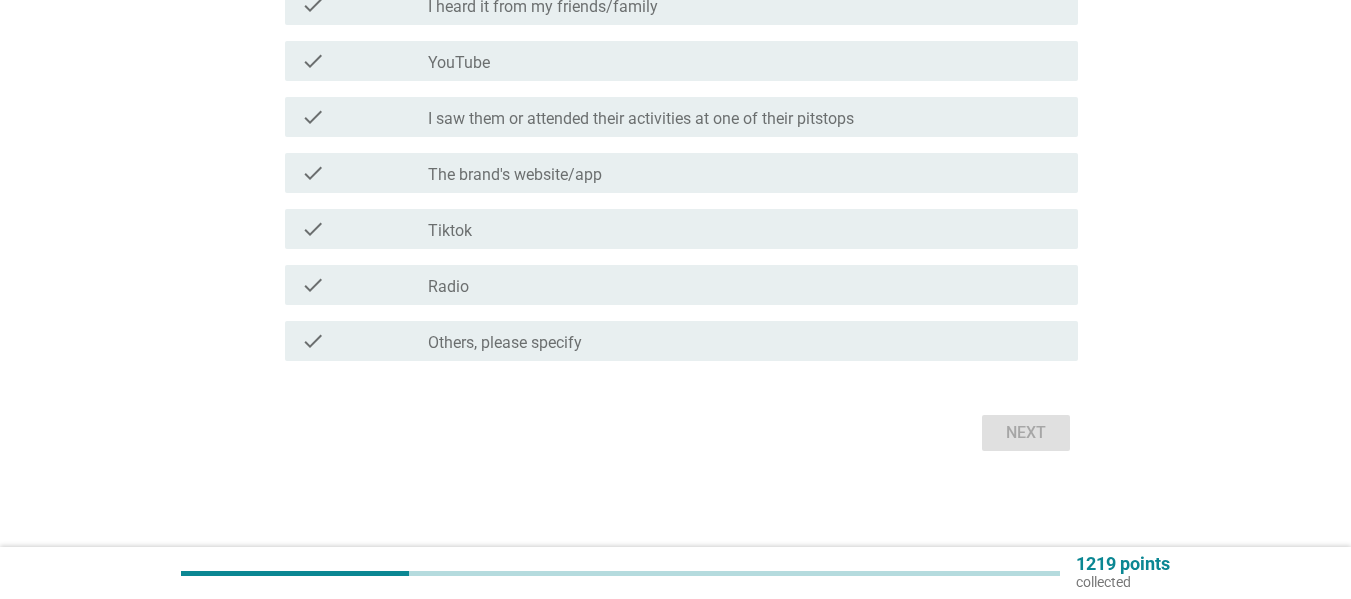 scroll, scrollTop: 0, scrollLeft: 0, axis: both 